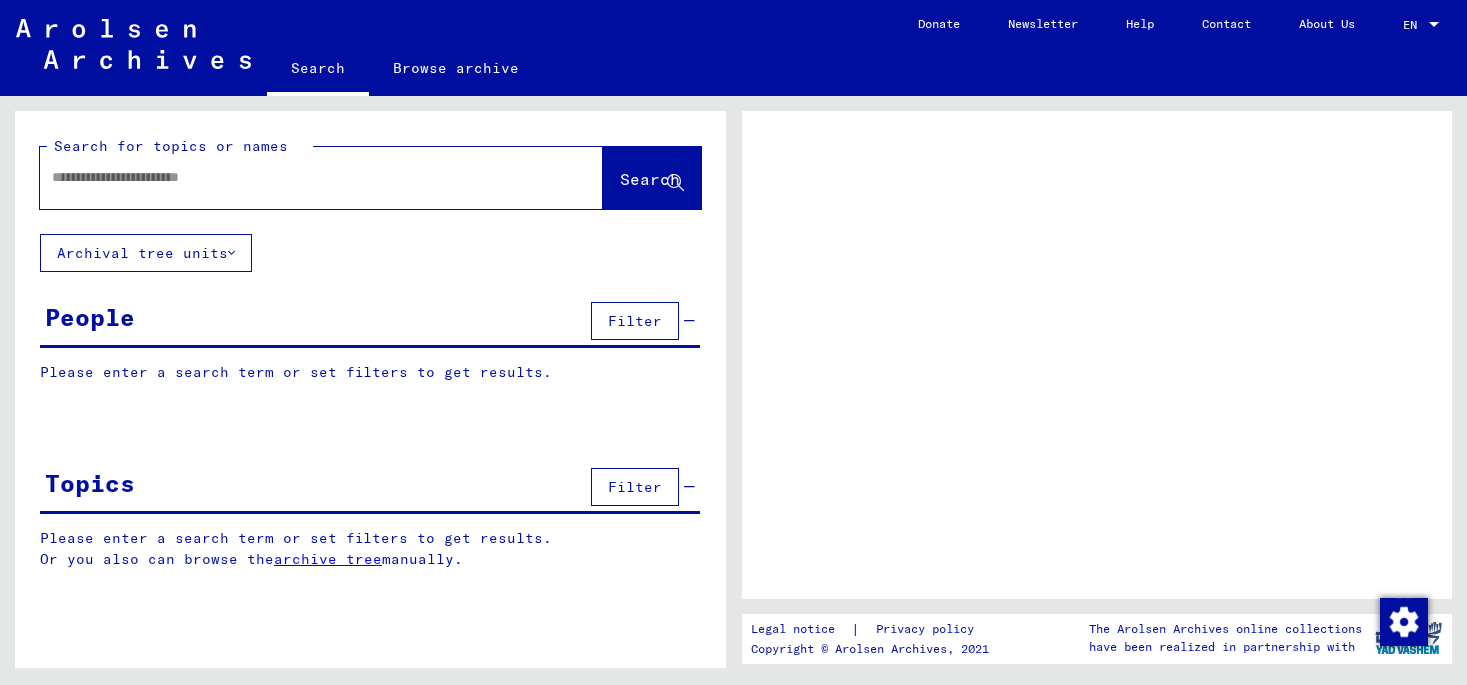scroll, scrollTop: 0, scrollLeft: 0, axis: both 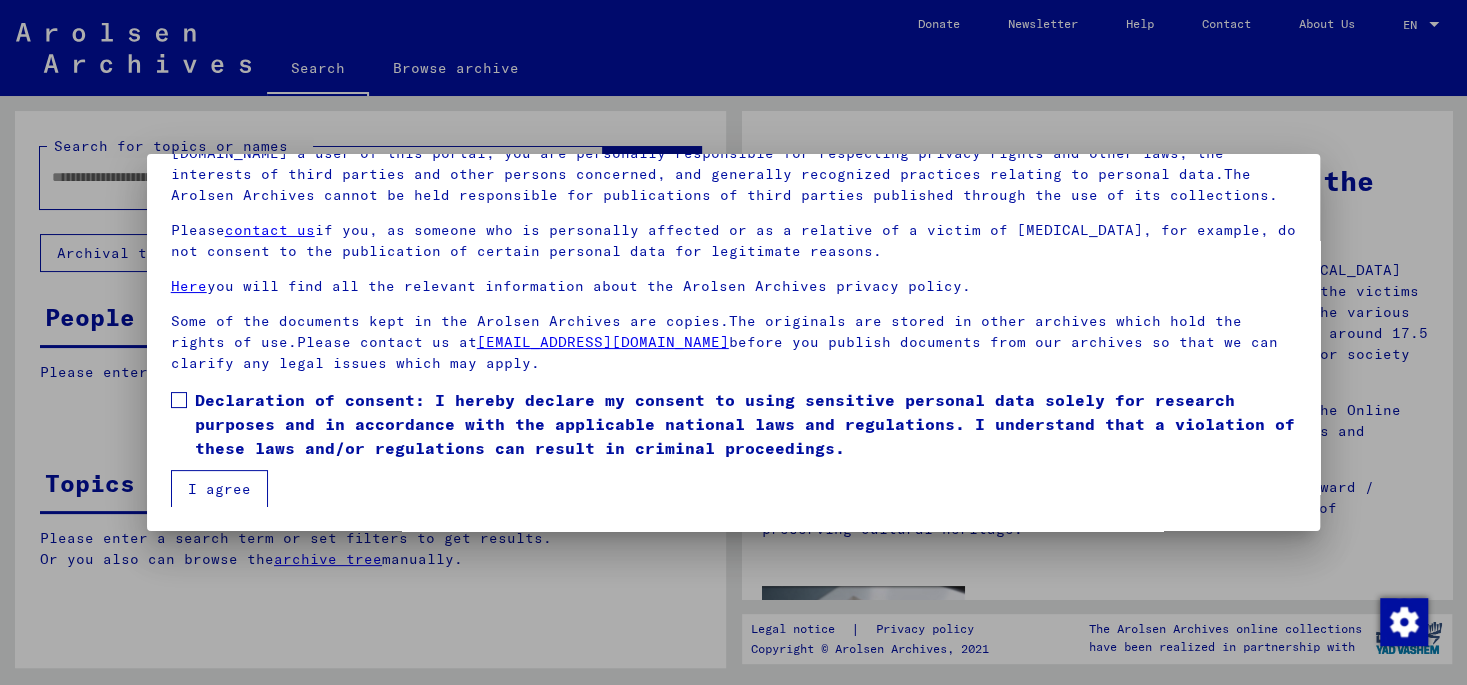 click at bounding box center (179, 400) 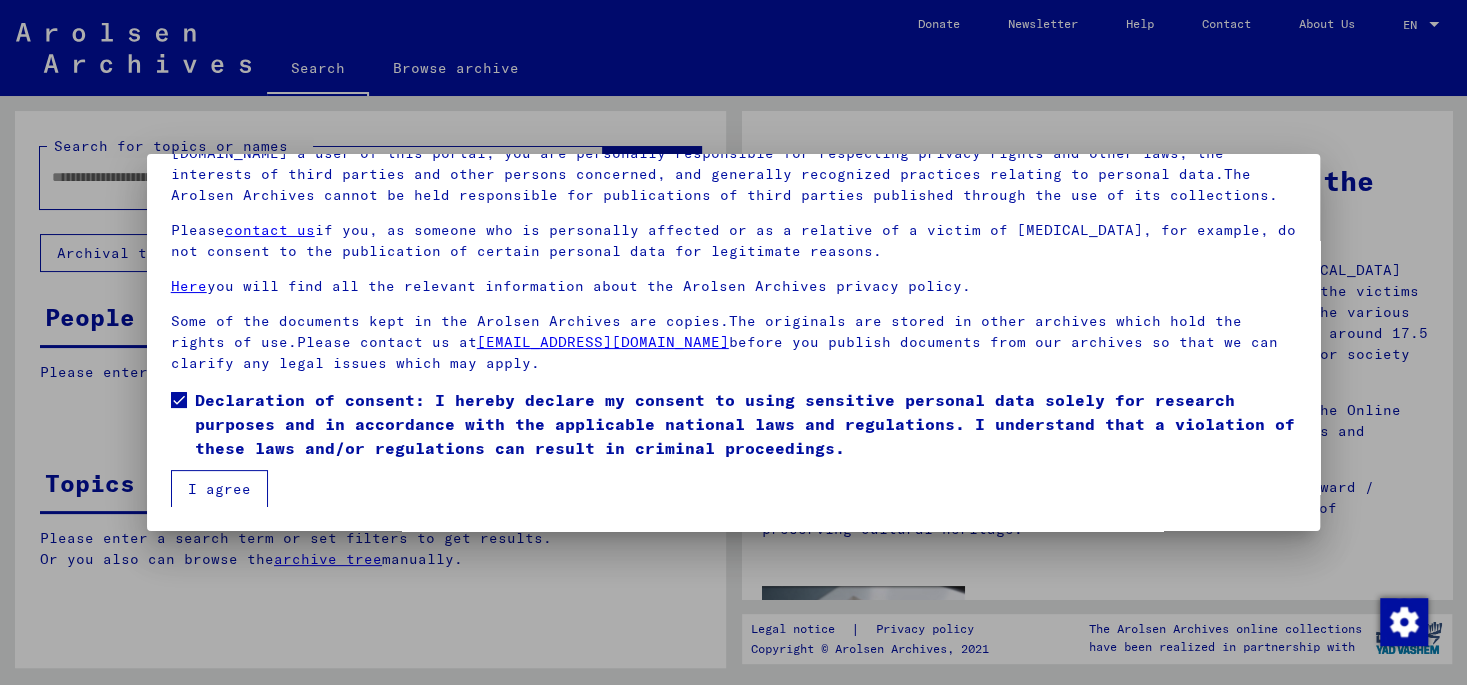 click on "I agree" at bounding box center (219, 489) 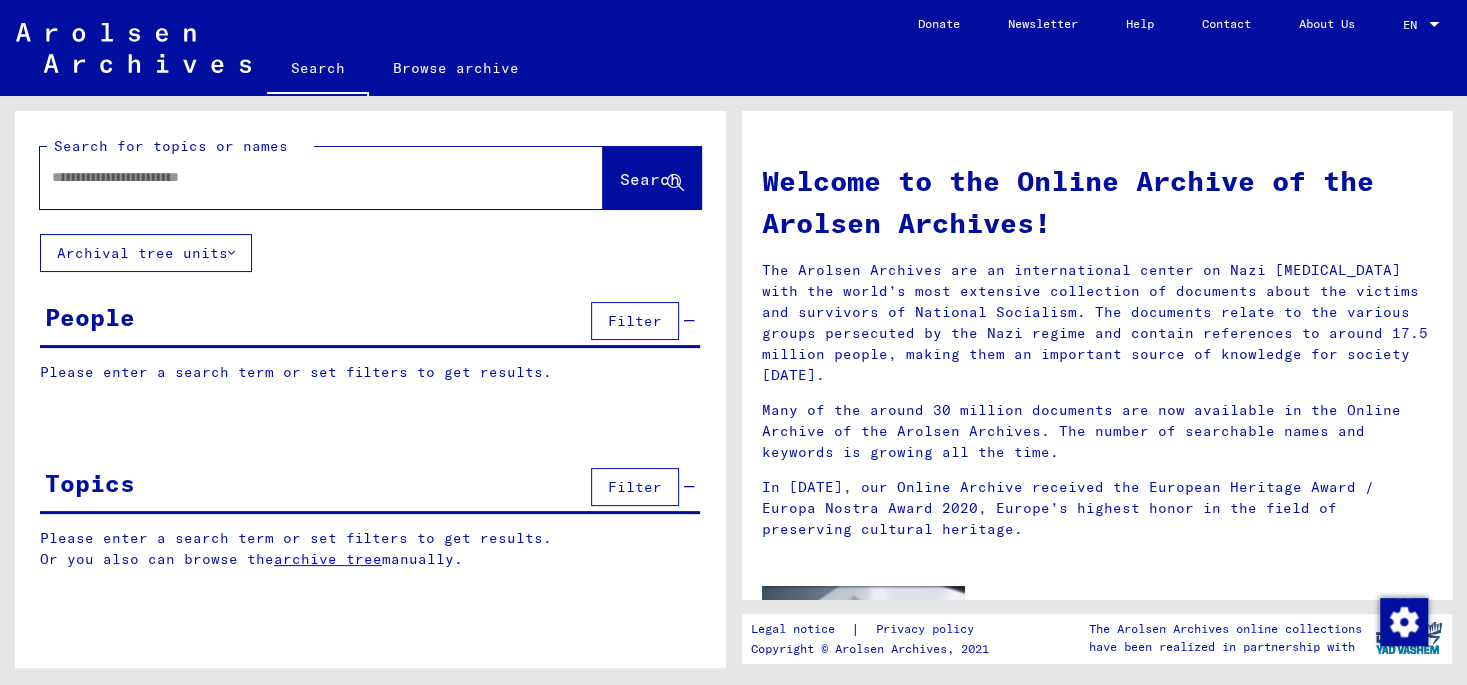 click at bounding box center (297, 177) 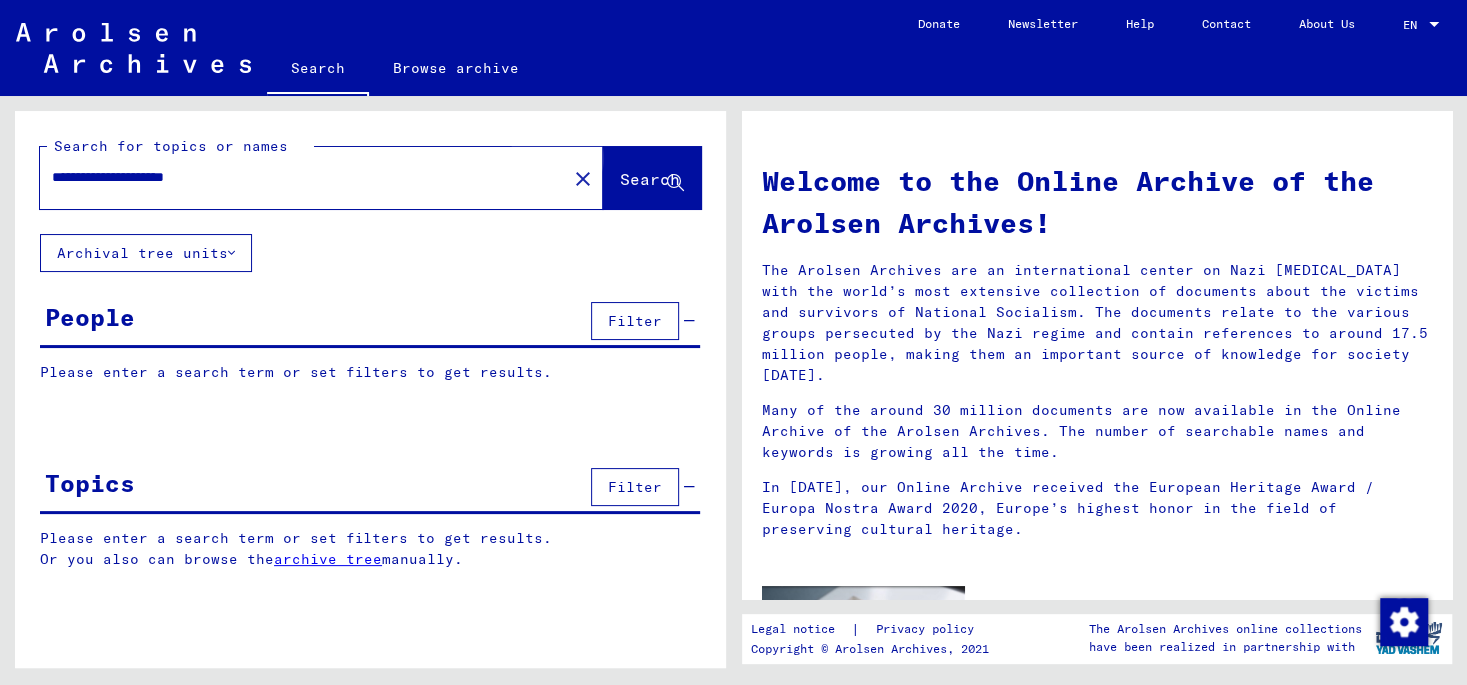 click on "Search" 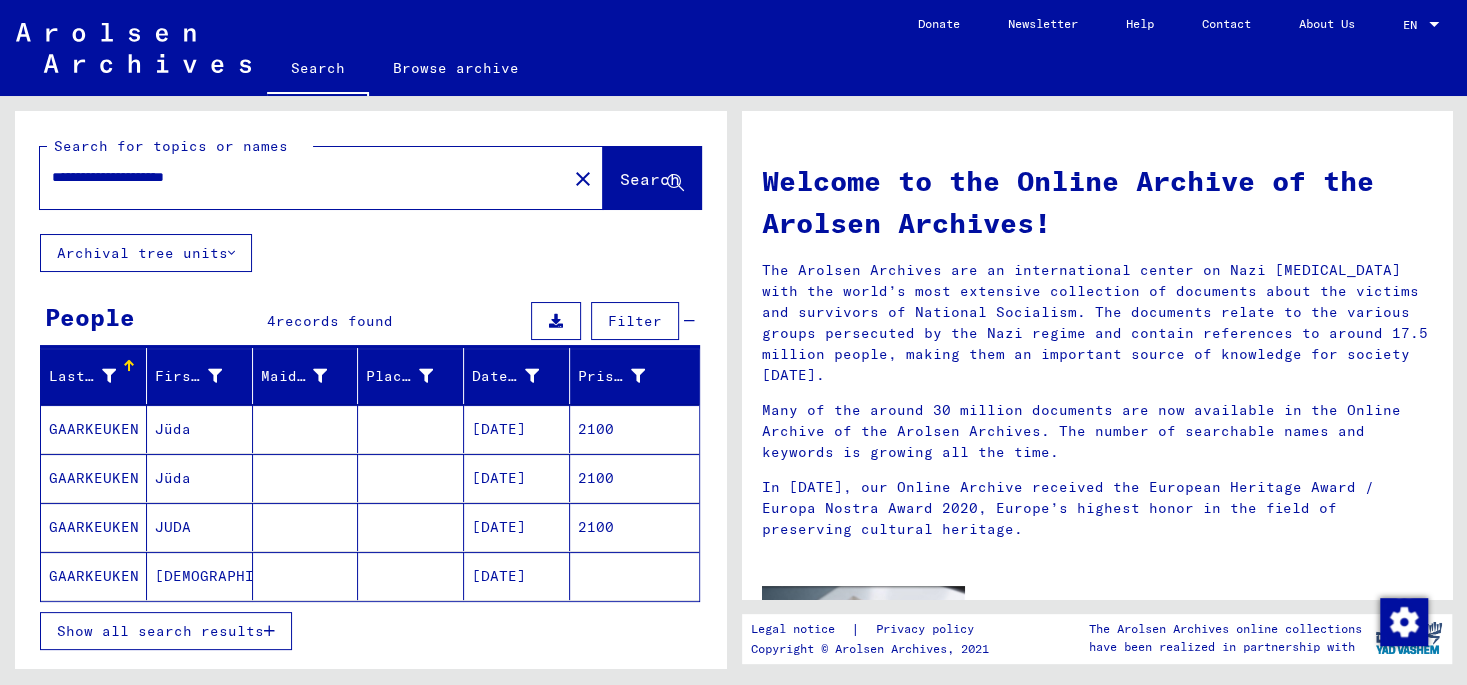 click at bounding box center (306, 478) 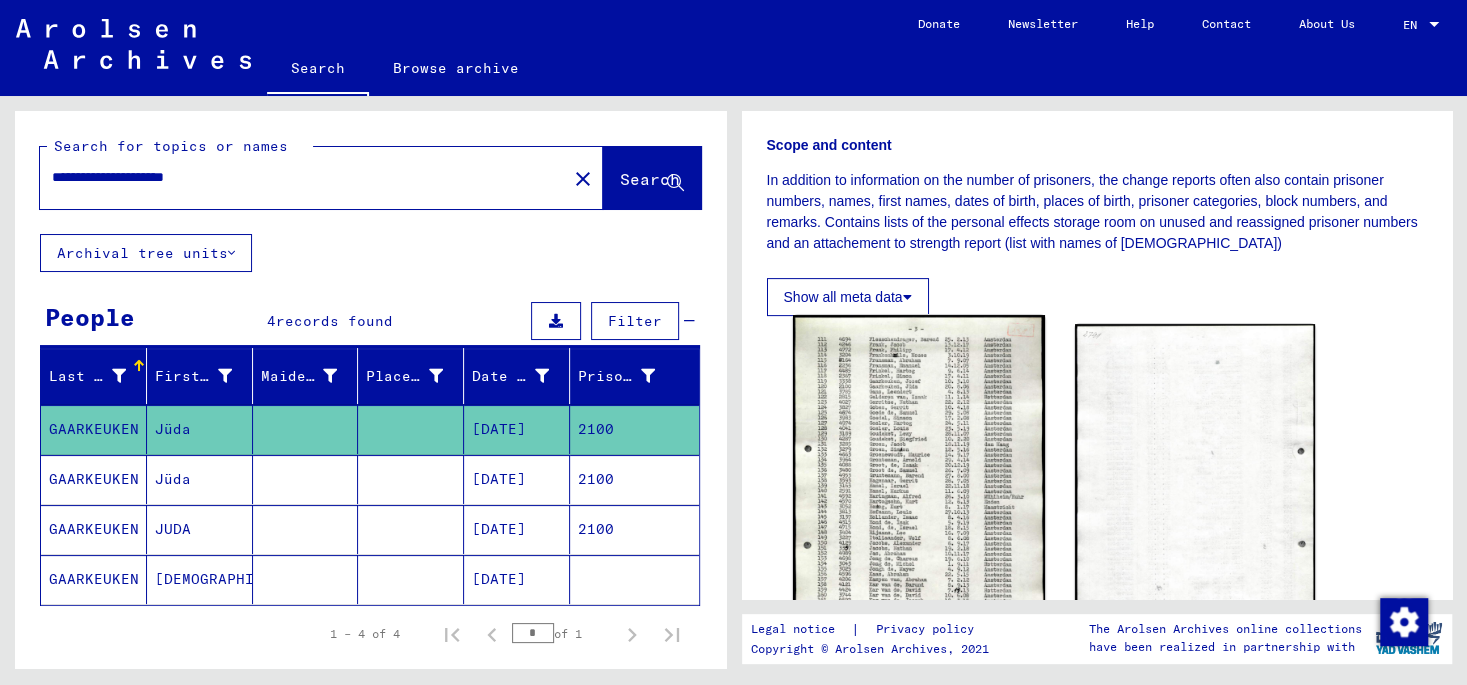 scroll, scrollTop: 314, scrollLeft: 0, axis: vertical 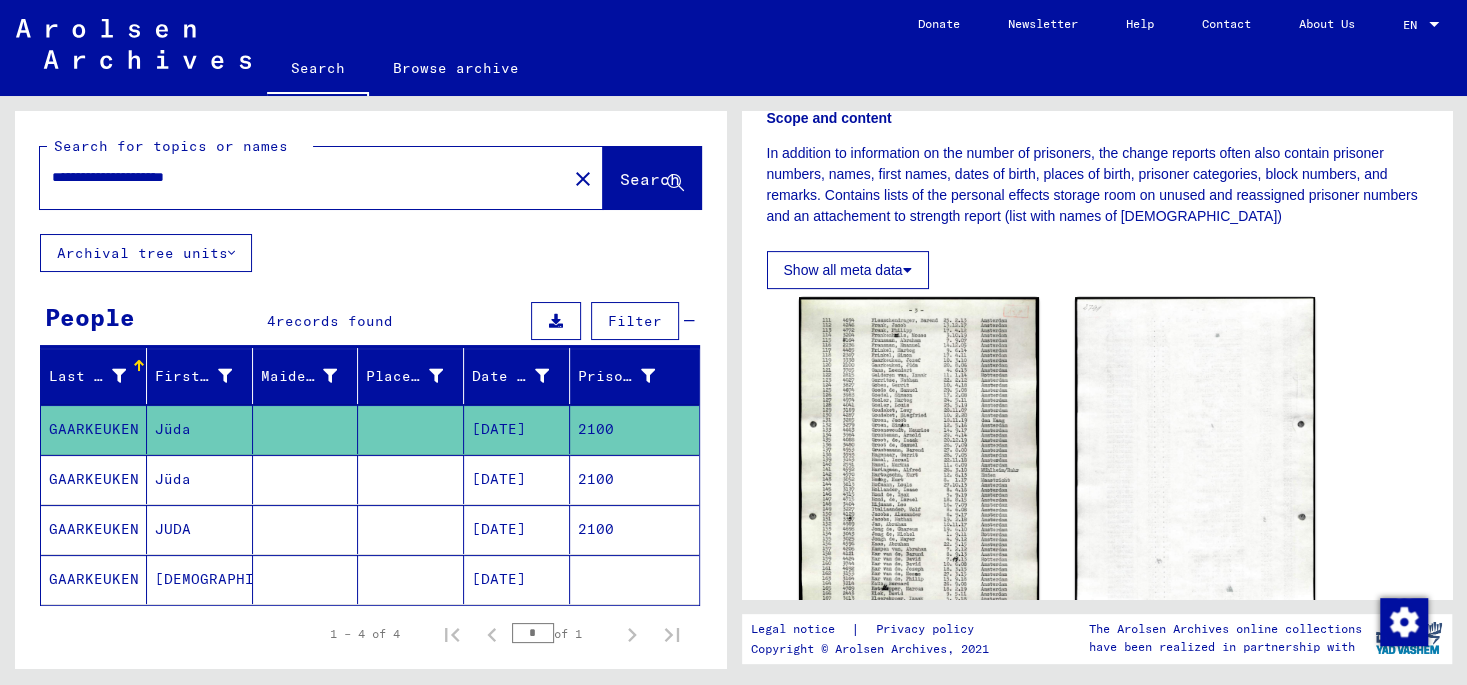 click on "Jüda" at bounding box center (200, 529) 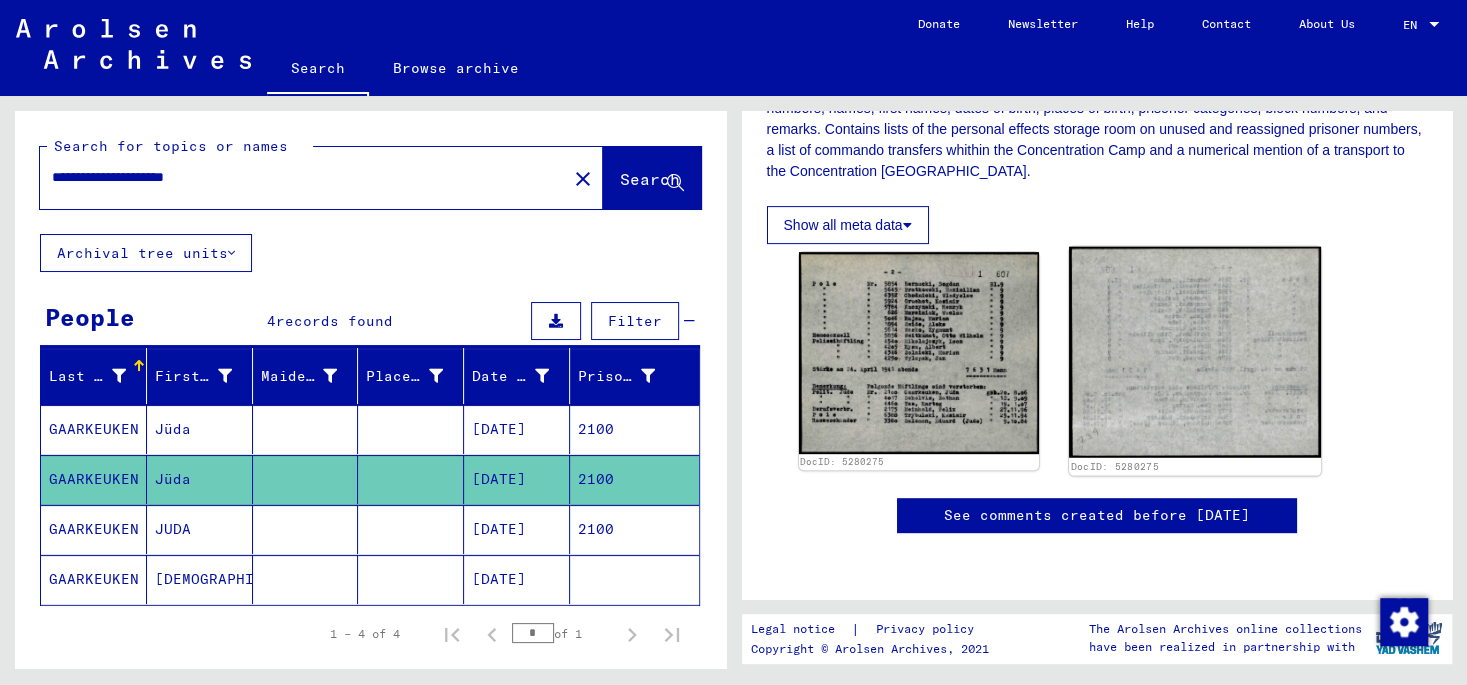 scroll, scrollTop: 523, scrollLeft: 0, axis: vertical 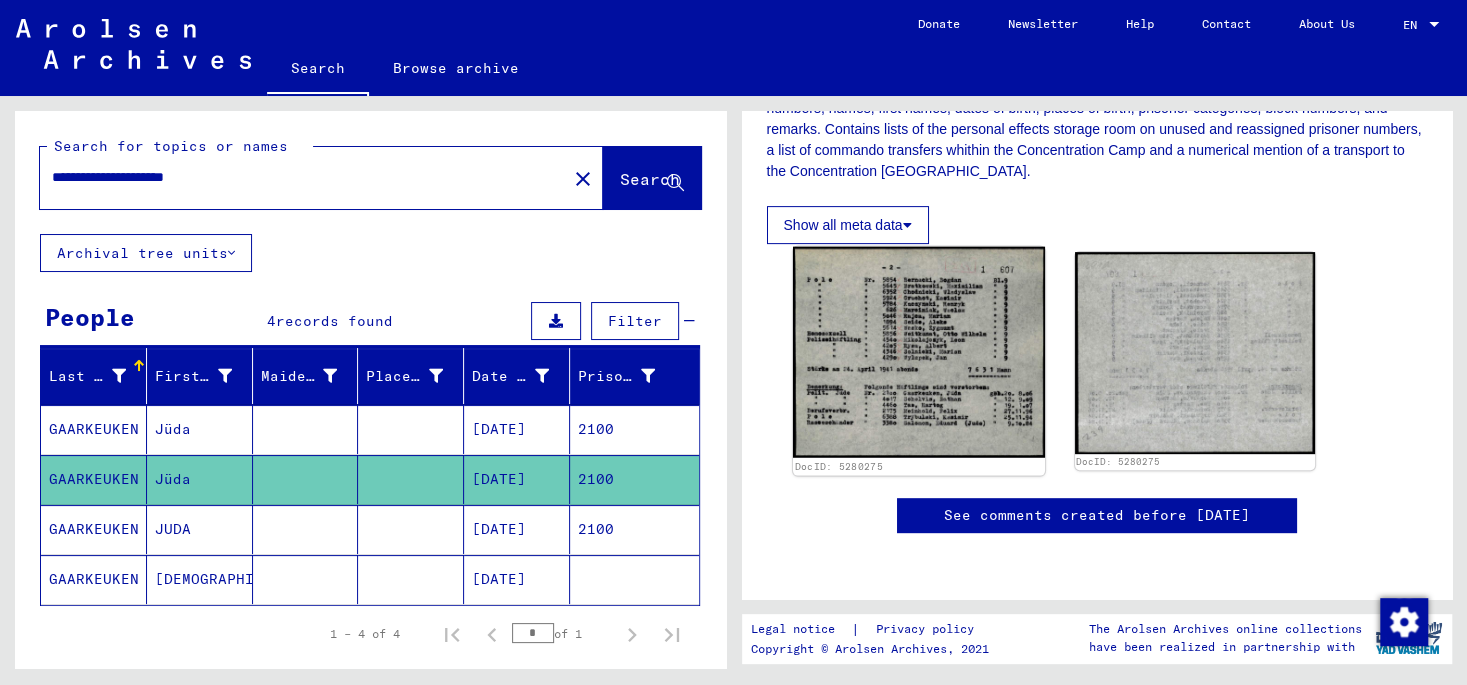 click 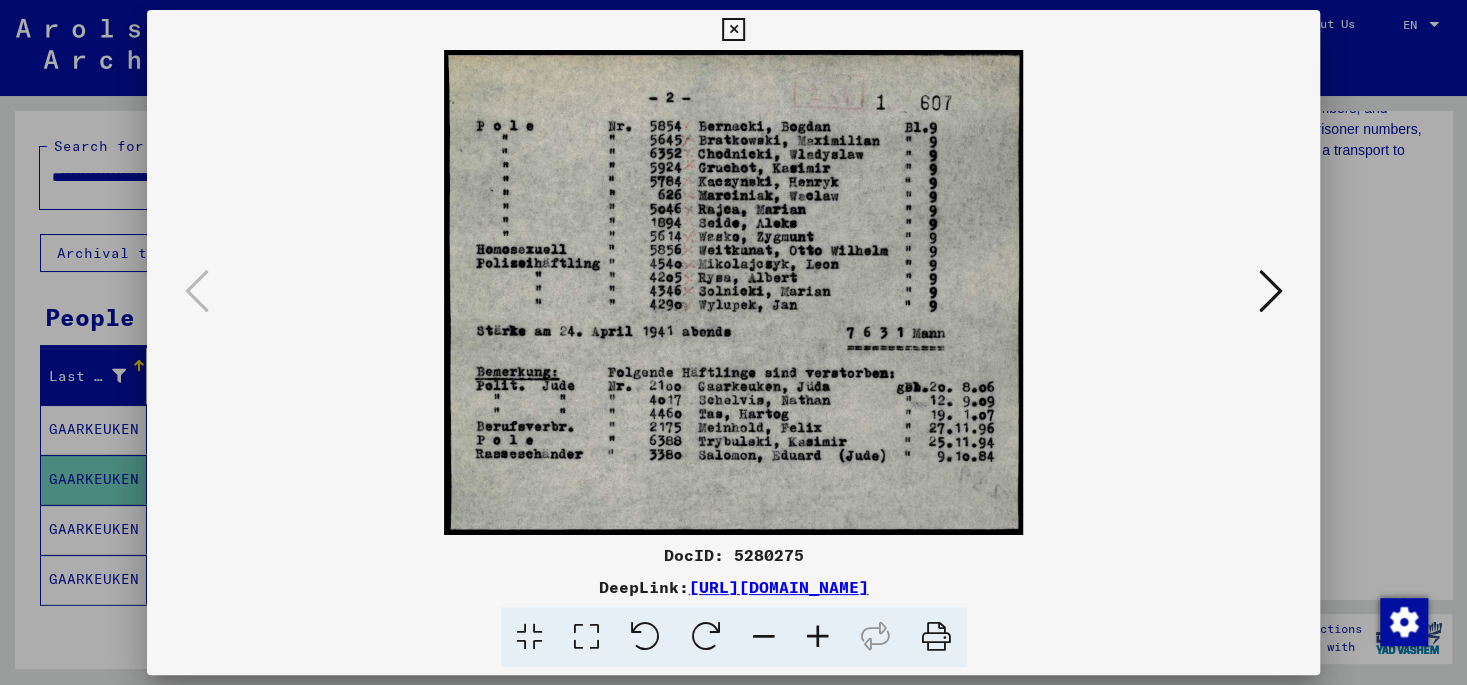 click at bounding box center [818, 637] 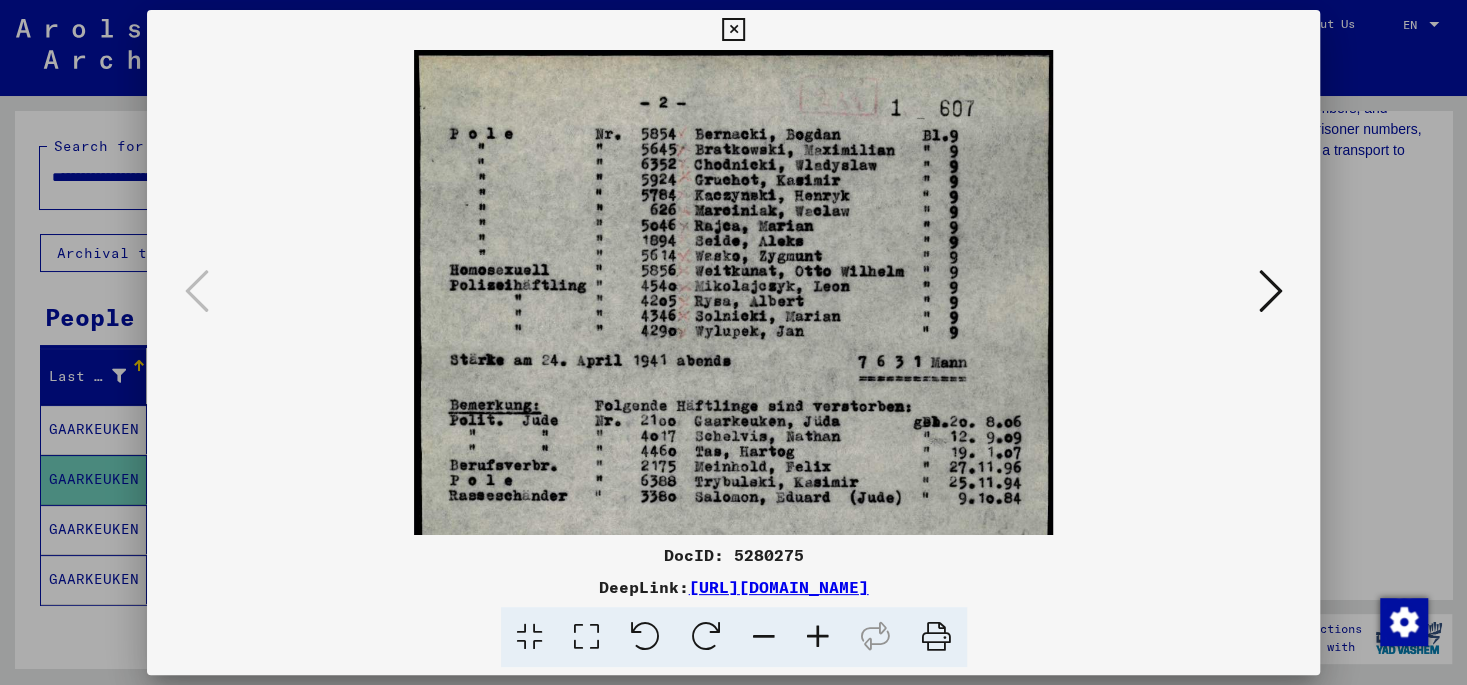 click at bounding box center (818, 637) 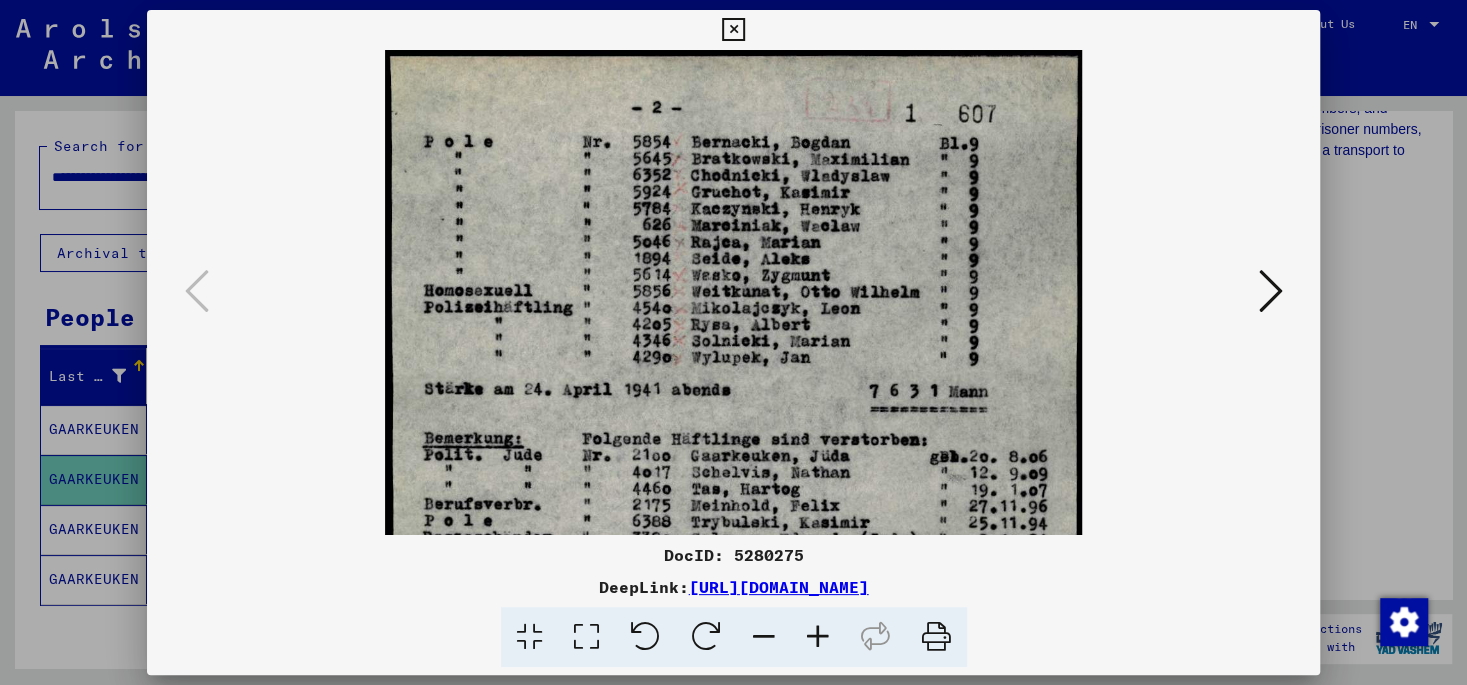 click at bounding box center [818, 637] 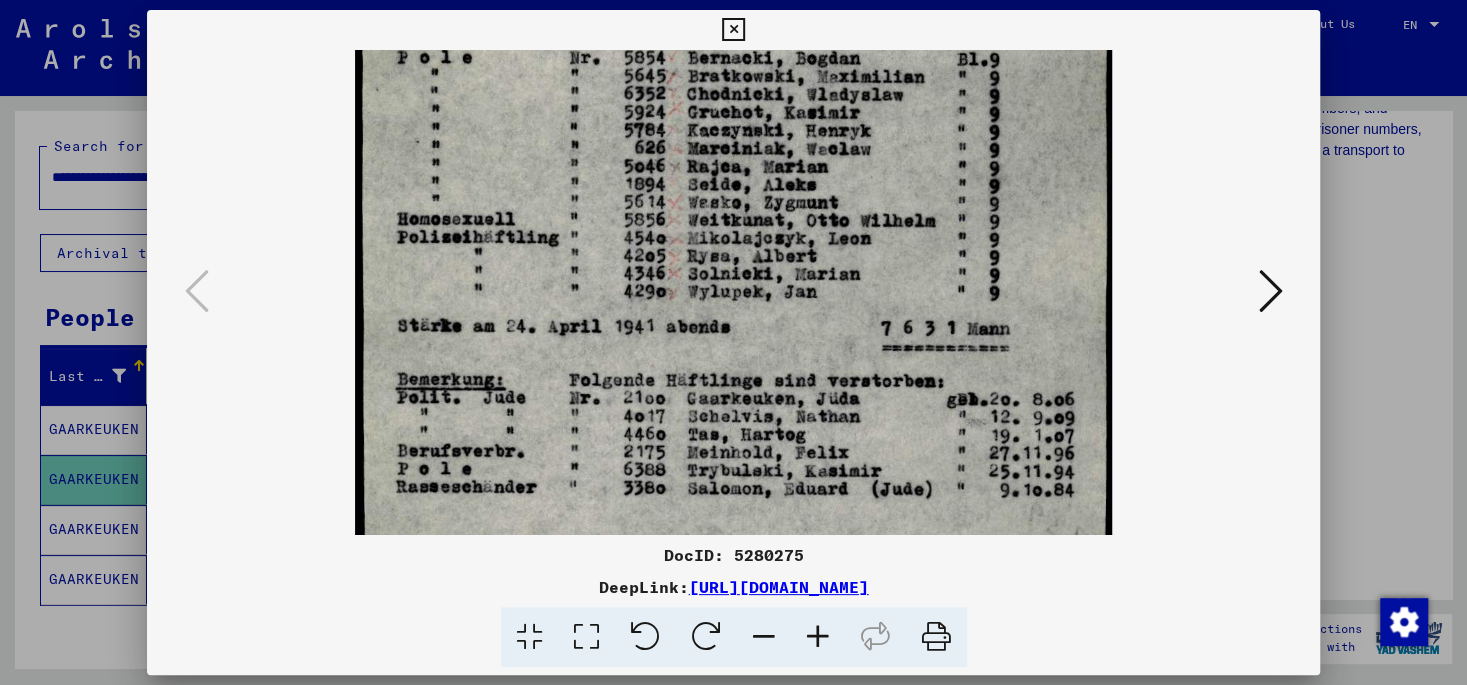 scroll, scrollTop: 150, scrollLeft: 0, axis: vertical 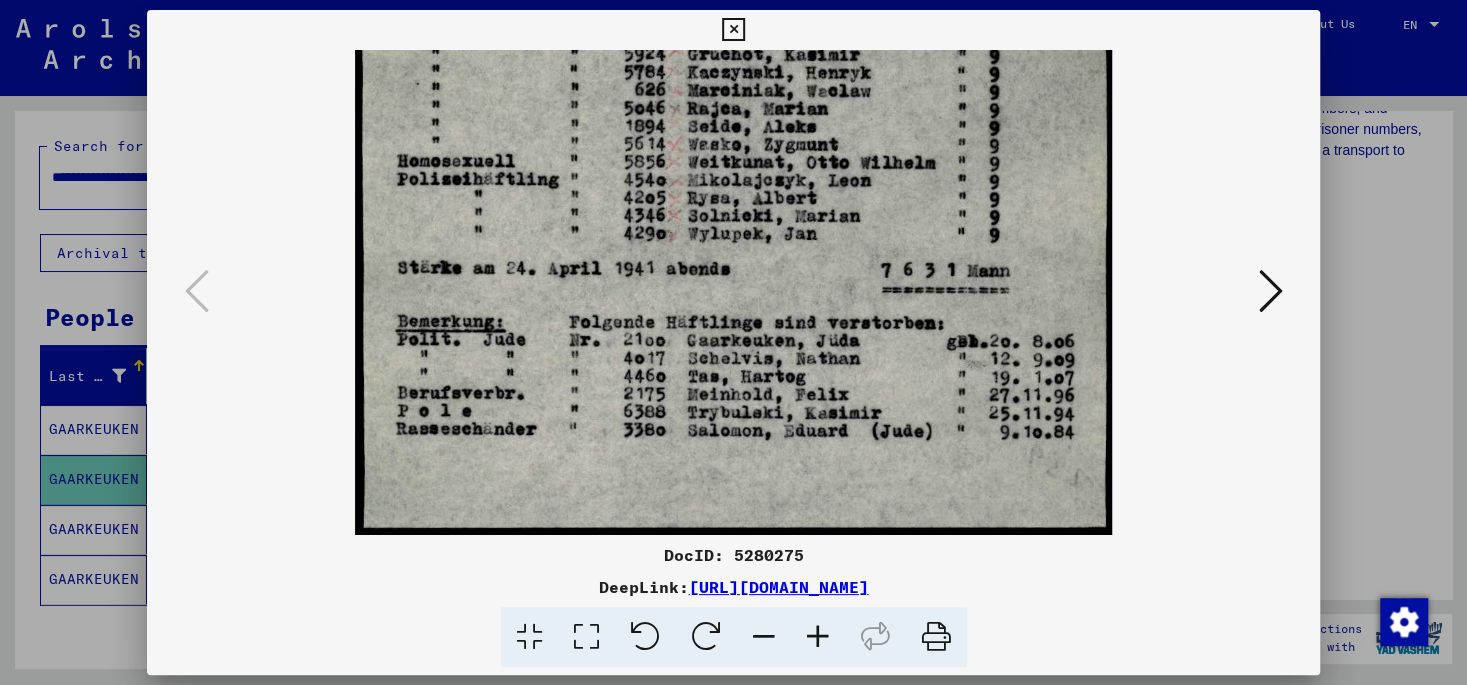 drag, startPoint x: 829, startPoint y: 471, endPoint x: 840, endPoint y: 270, distance: 201.30077 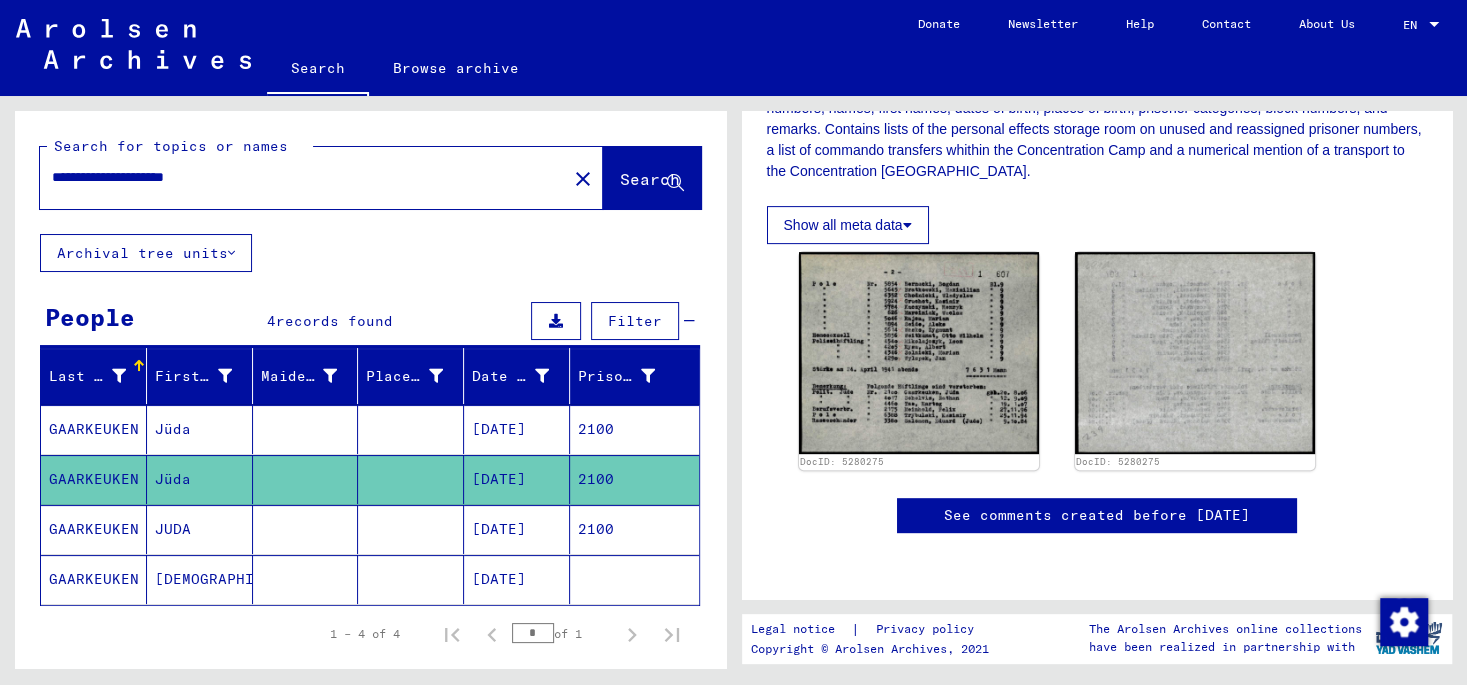 click at bounding box center [306, 479] 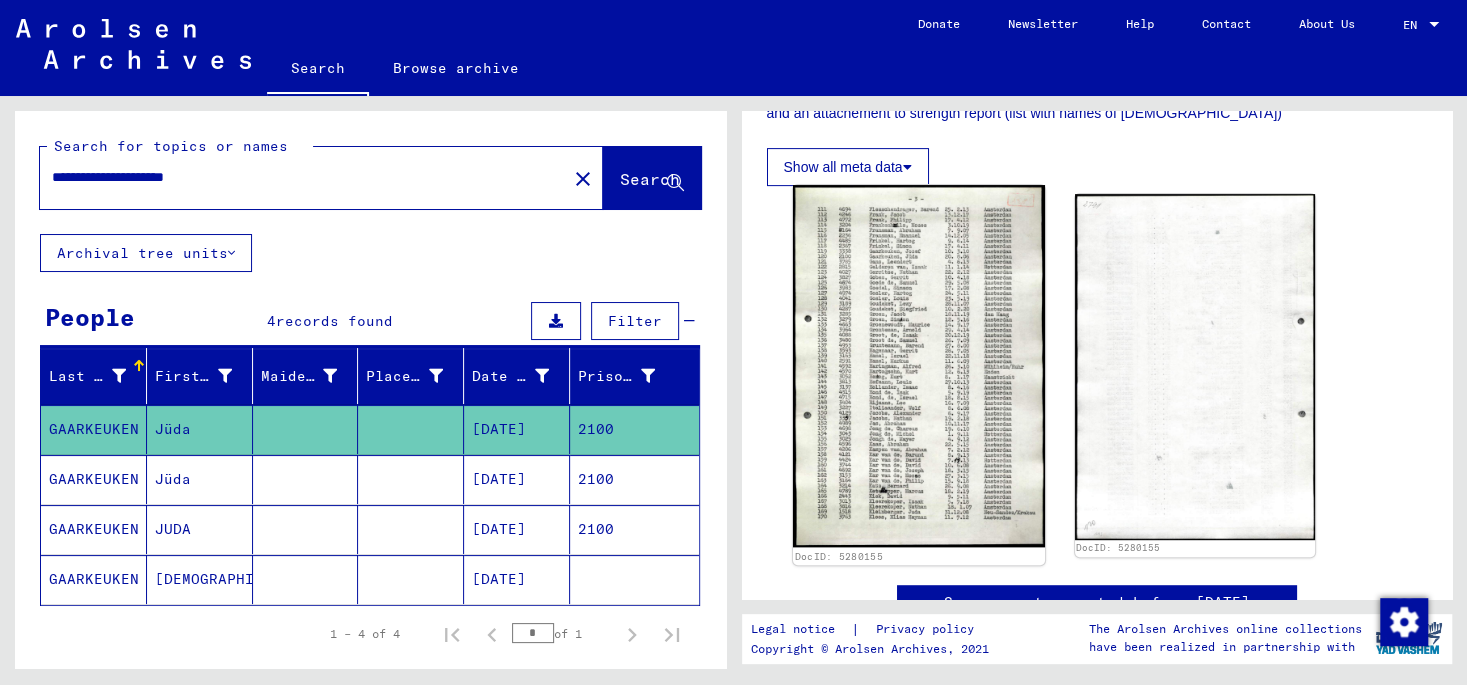 scroll, scrollTop: 523, scrollLeft: 0, axis: vertical 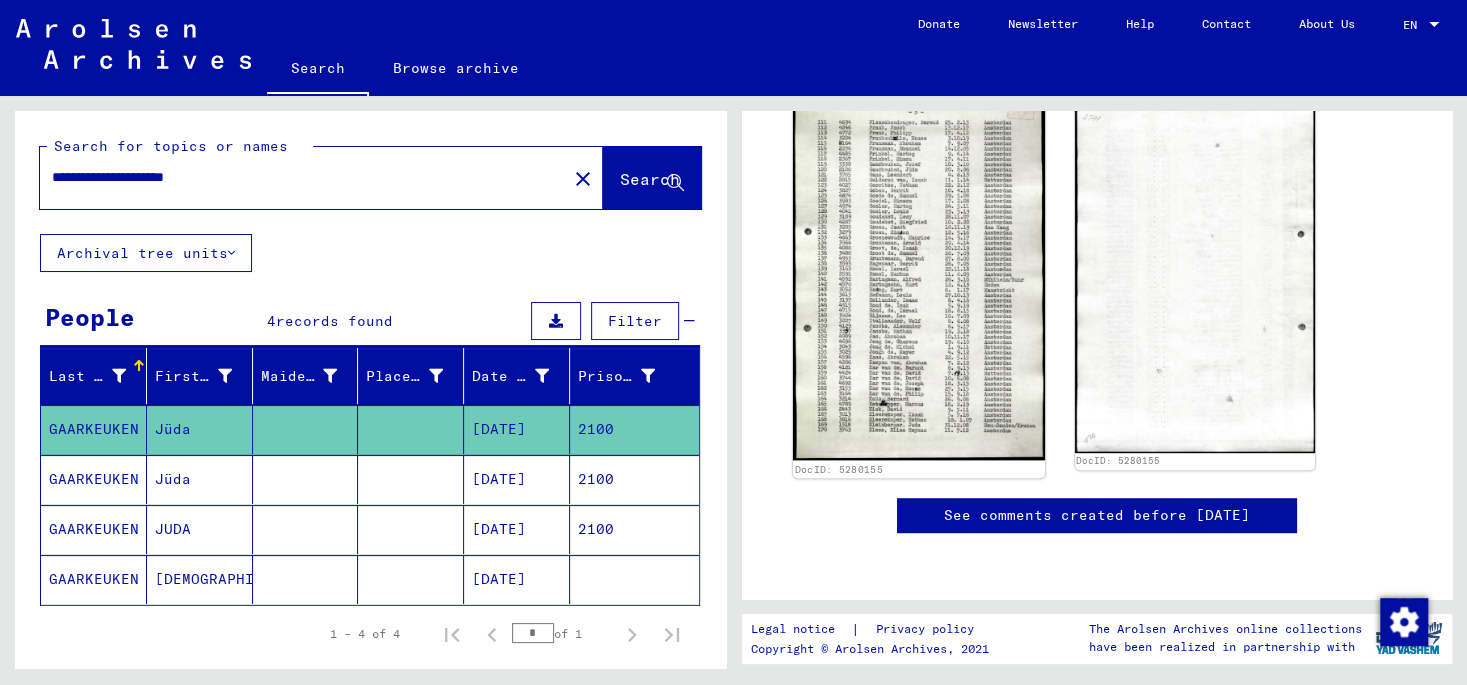 click 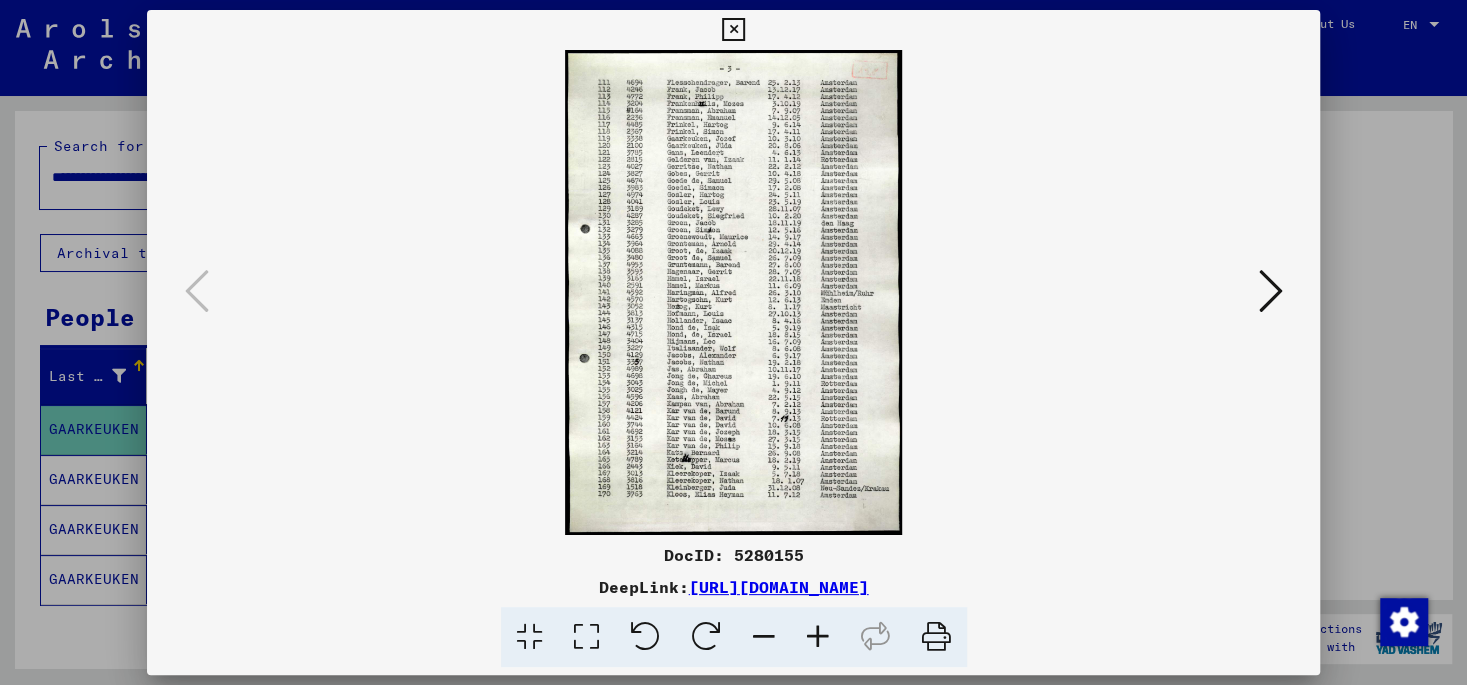 click at bounding box center (734, 292) 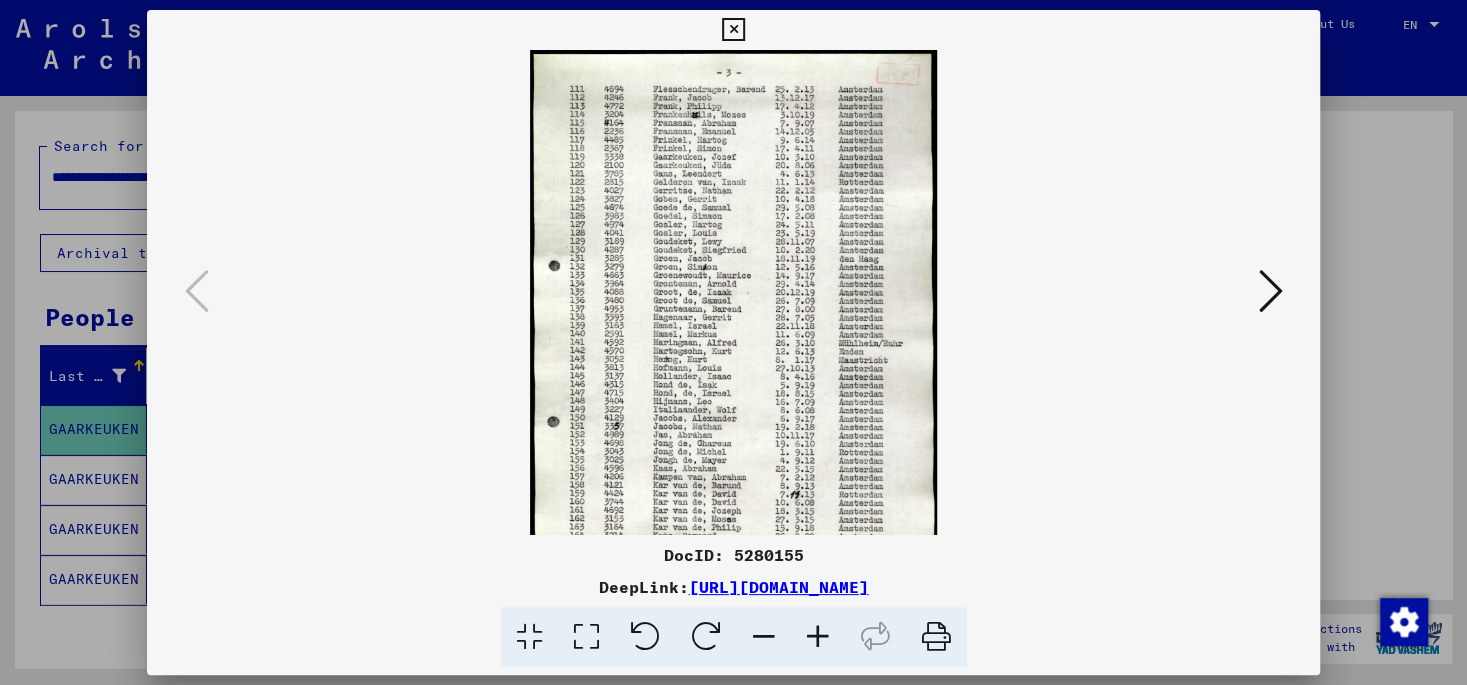 click at bounding box center [818, 637] 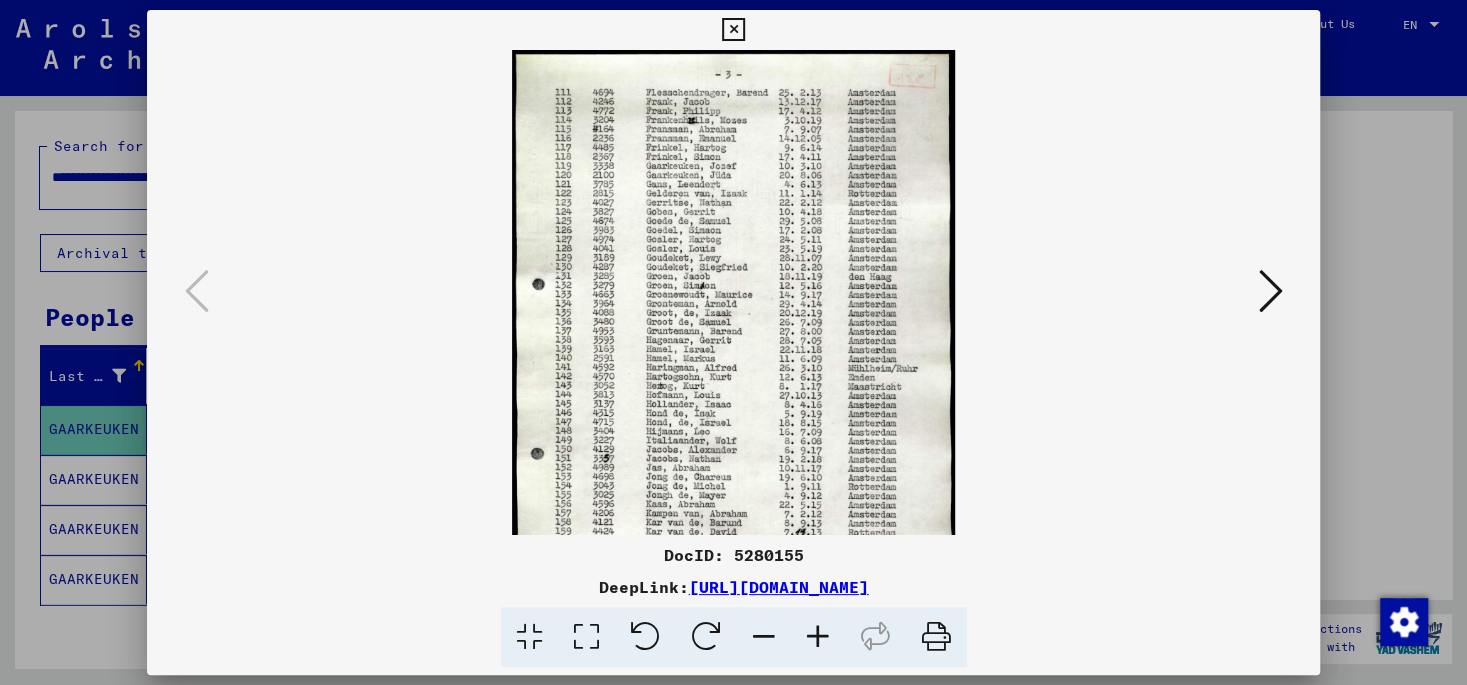 click at bounding box center [818, 637] 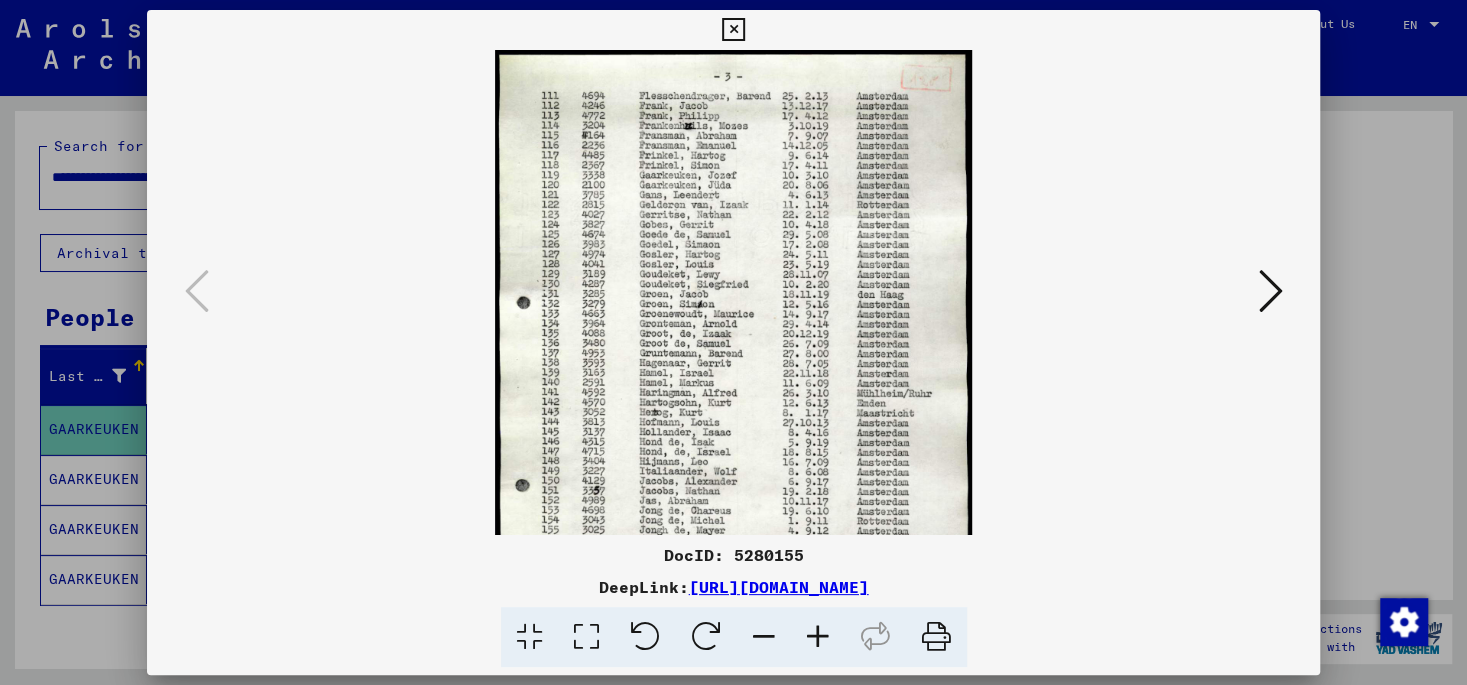 click at bounding box center (818, 637) 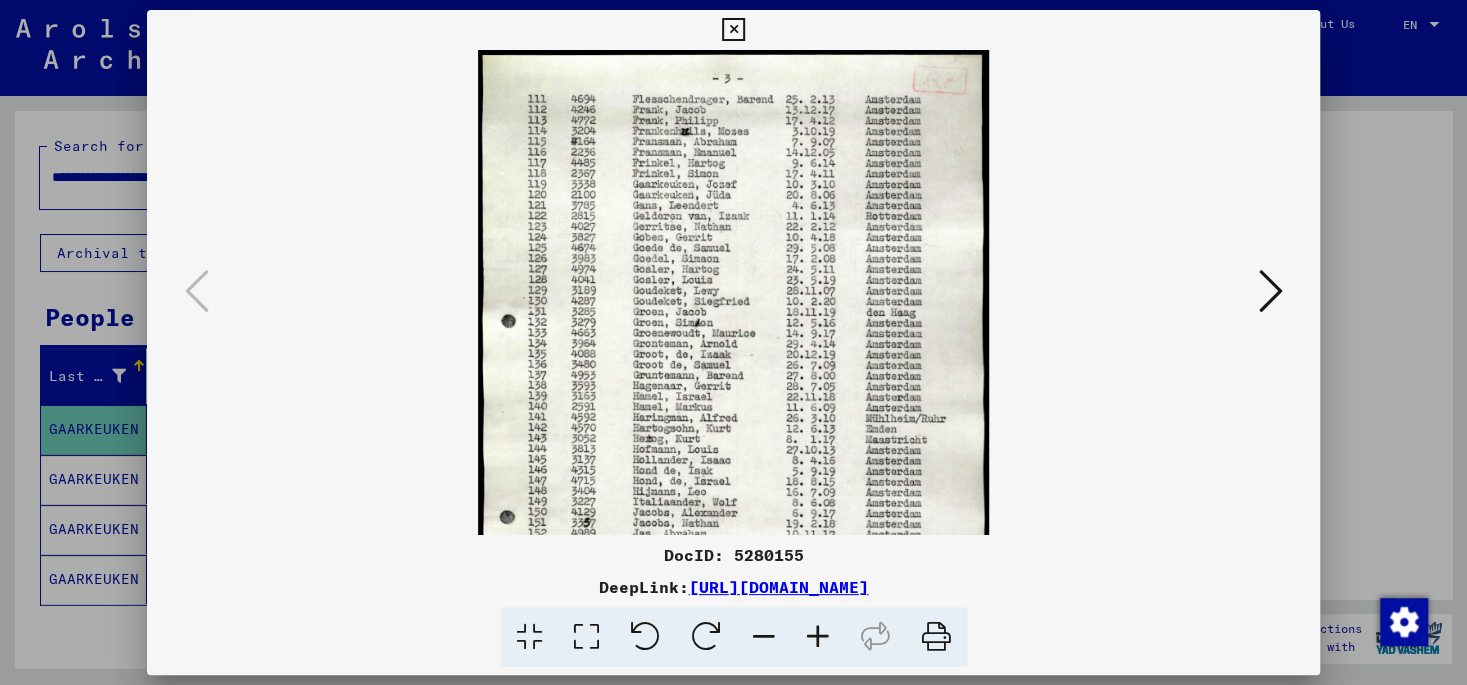 click at bounding box center (818, 637) 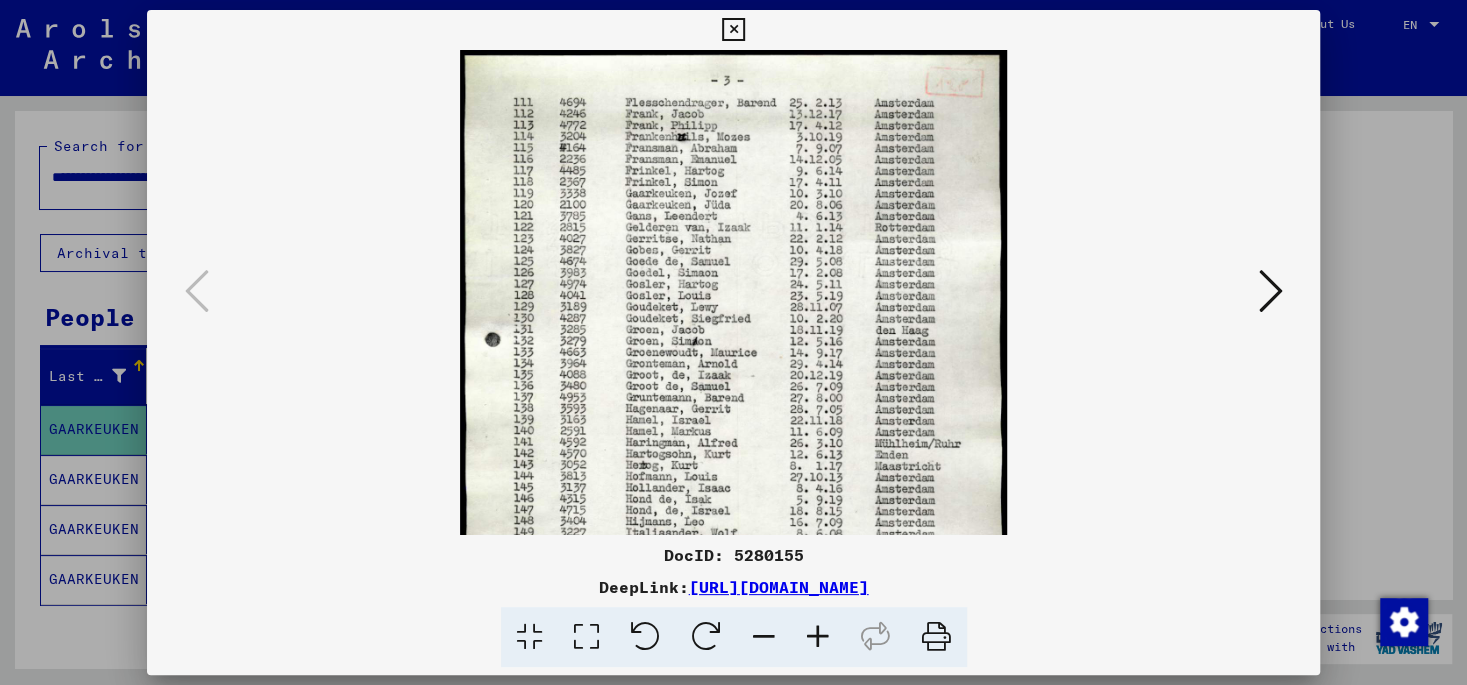 click at bounding box center [818, 637] 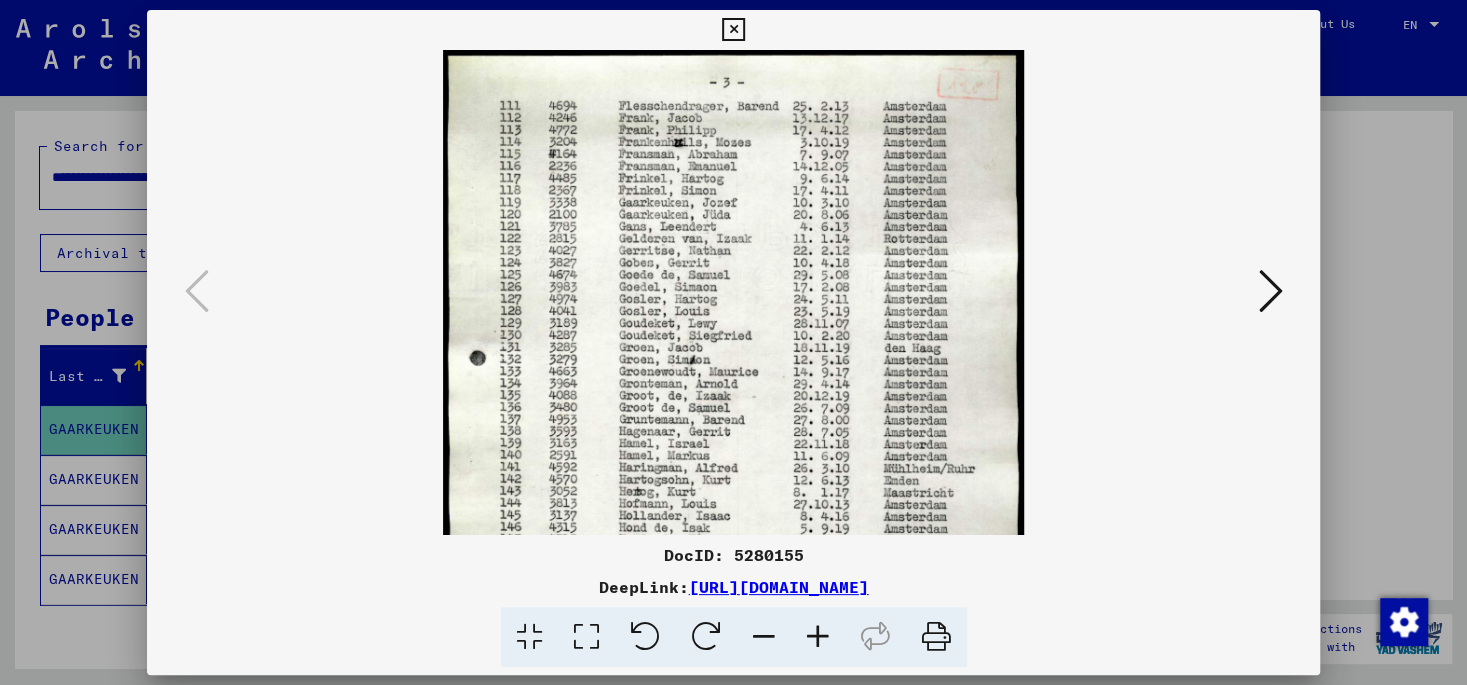 click at bounding box center [818, 637] 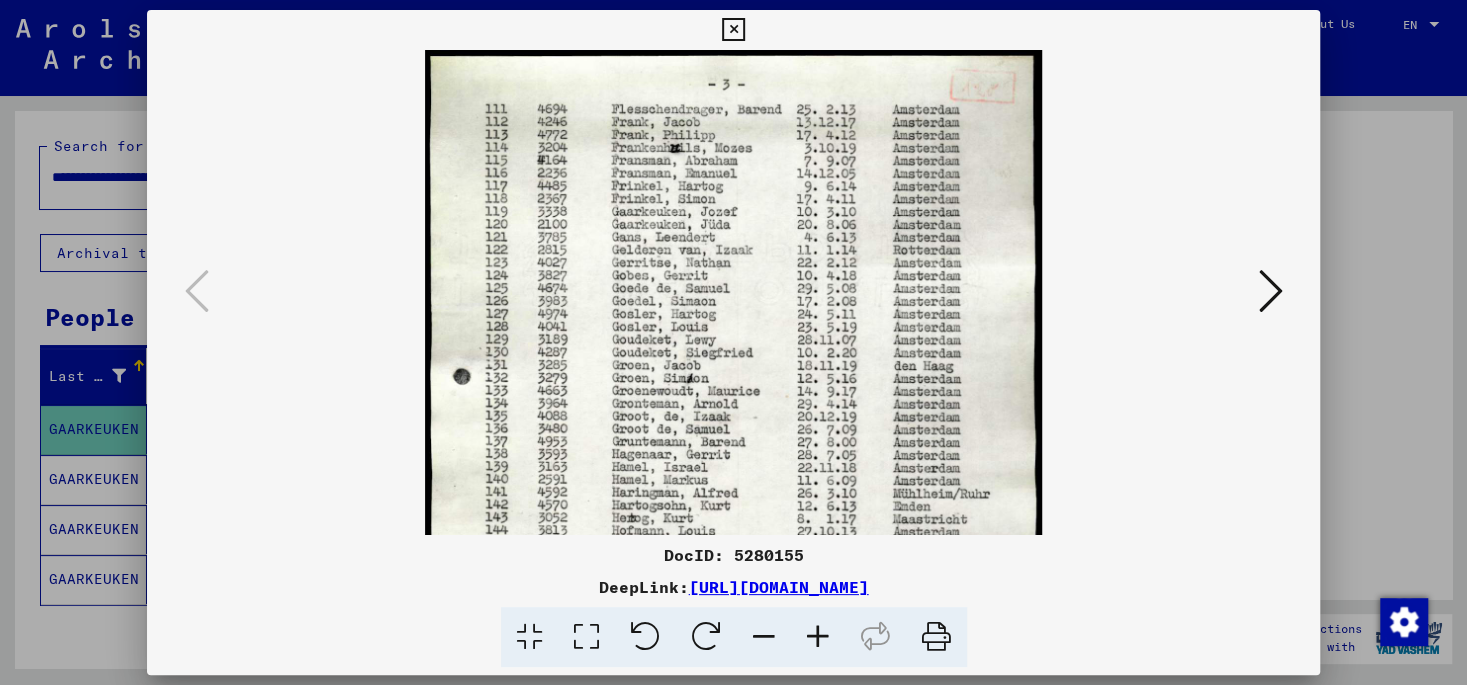 click at bounding box center [818, 637] 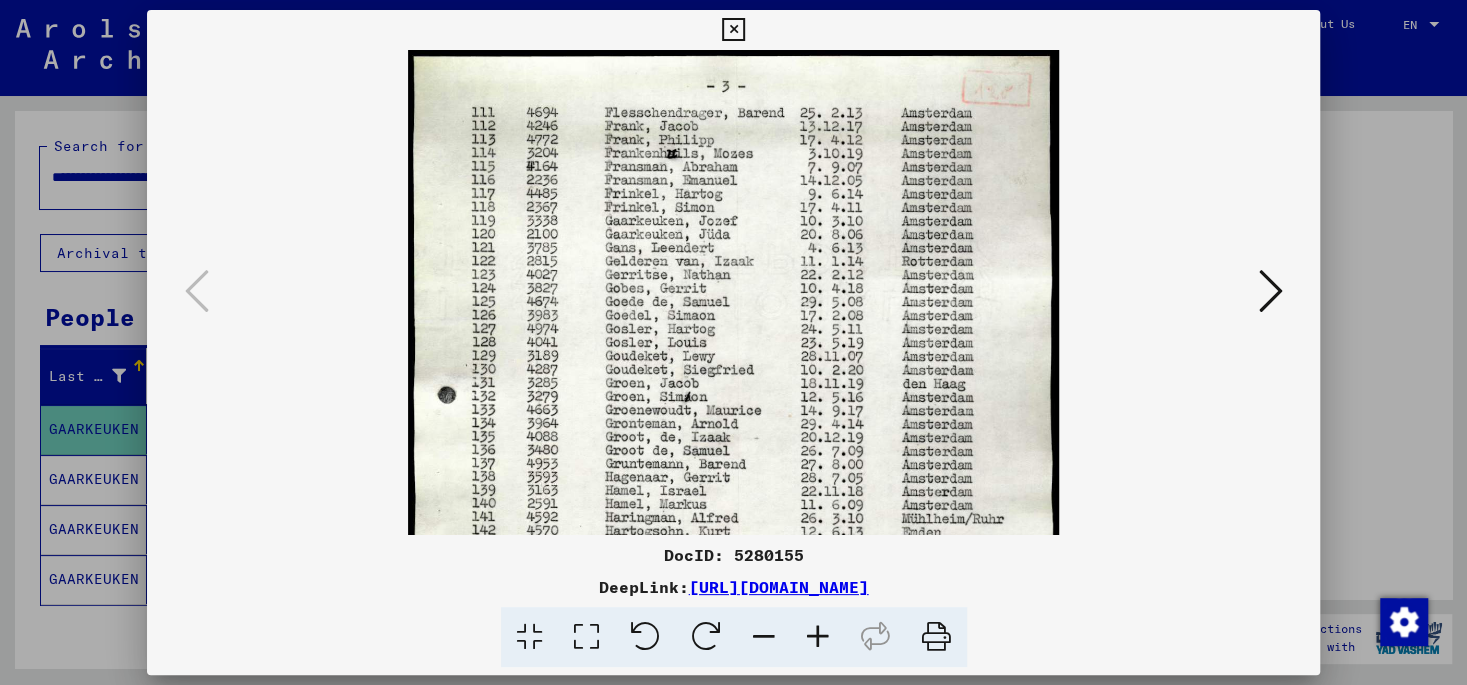 click at bounding box center [818, 637] 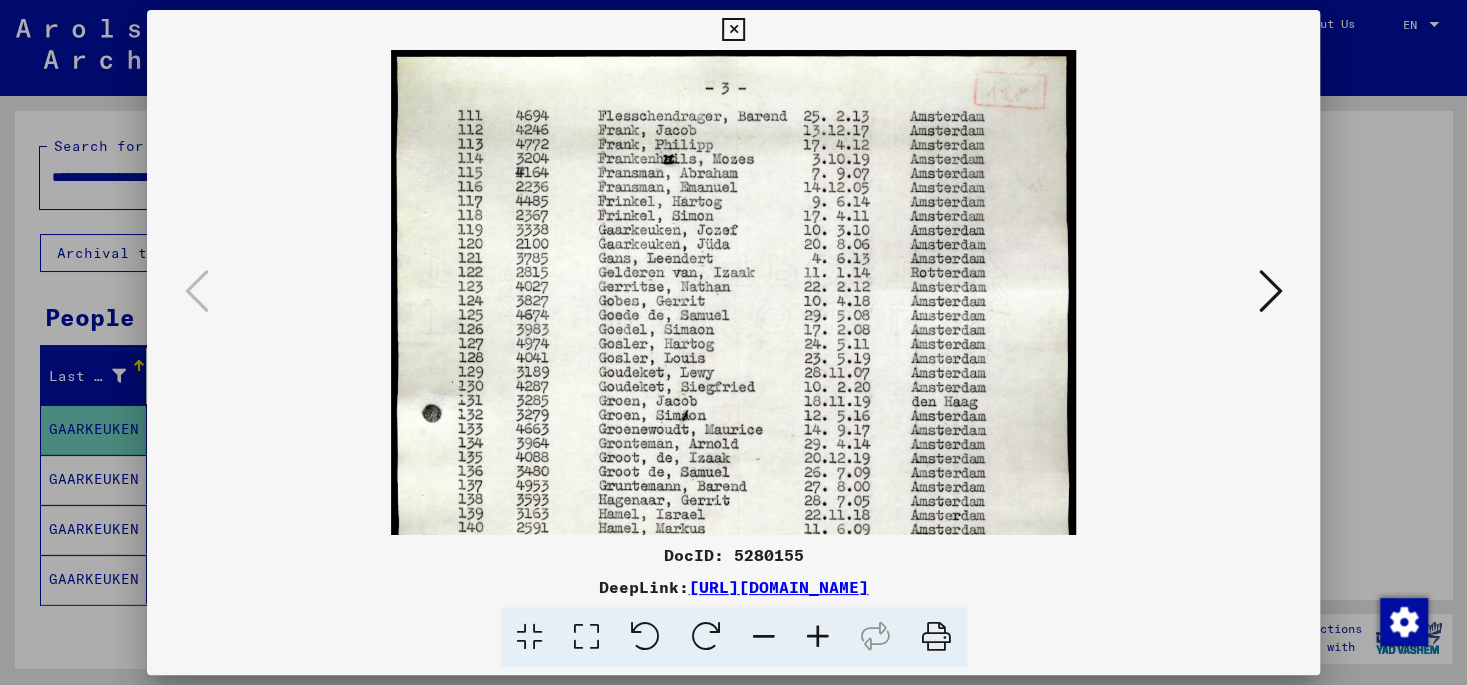 click at bounding box center (818, 637) 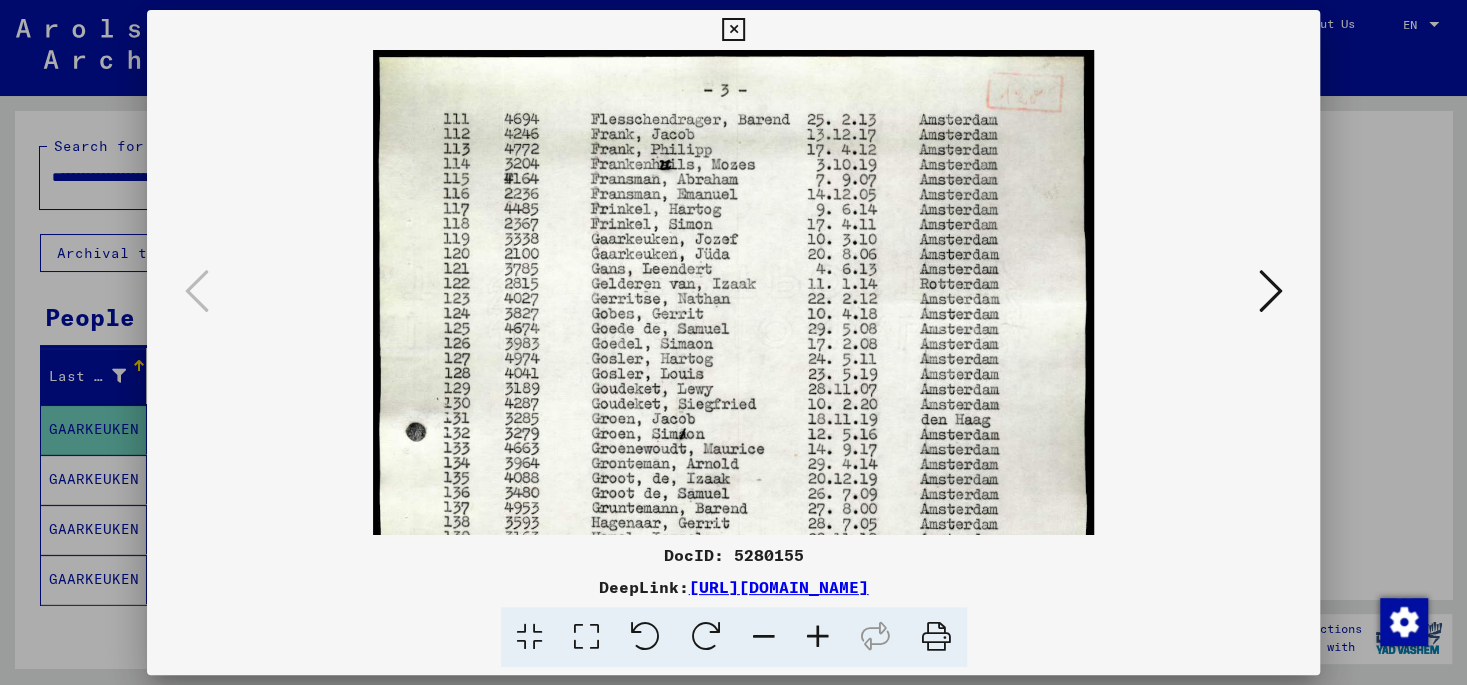click at bounding box center [818, 637] 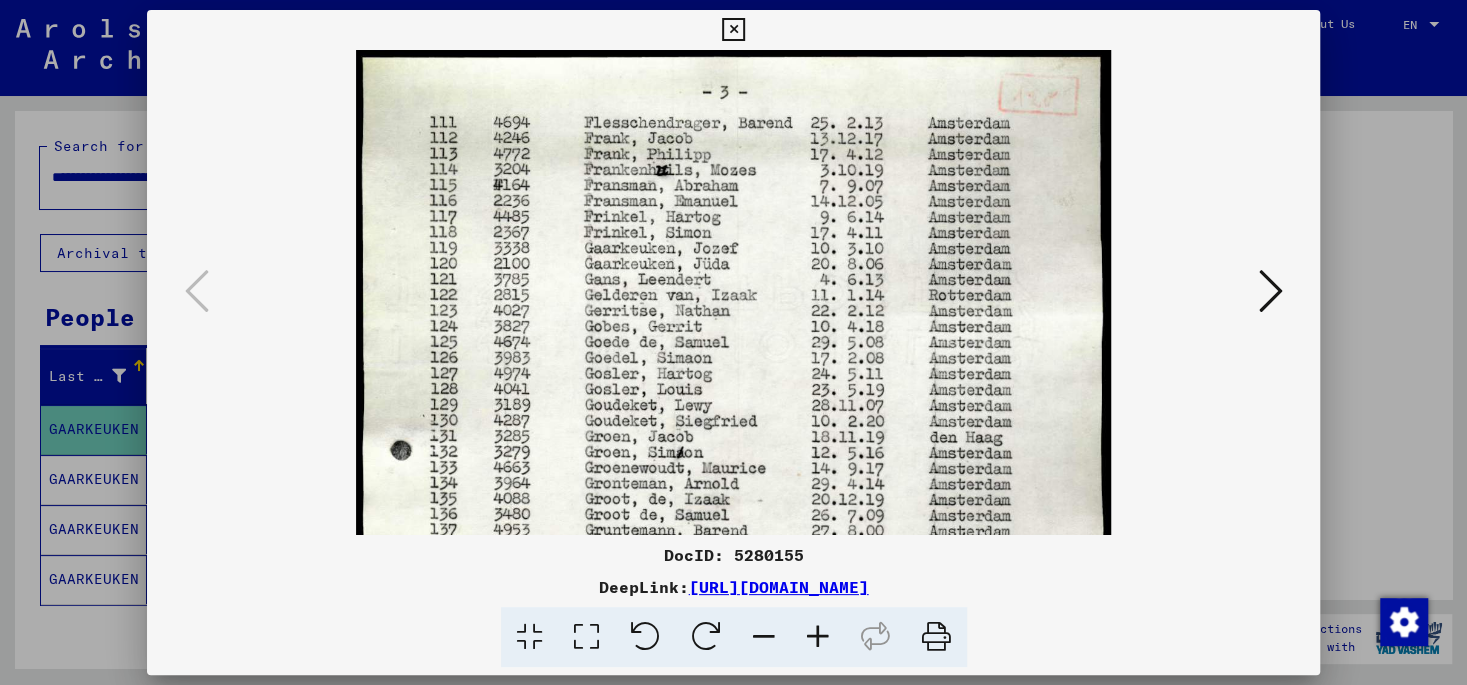 click at bounding box center [733, 30] 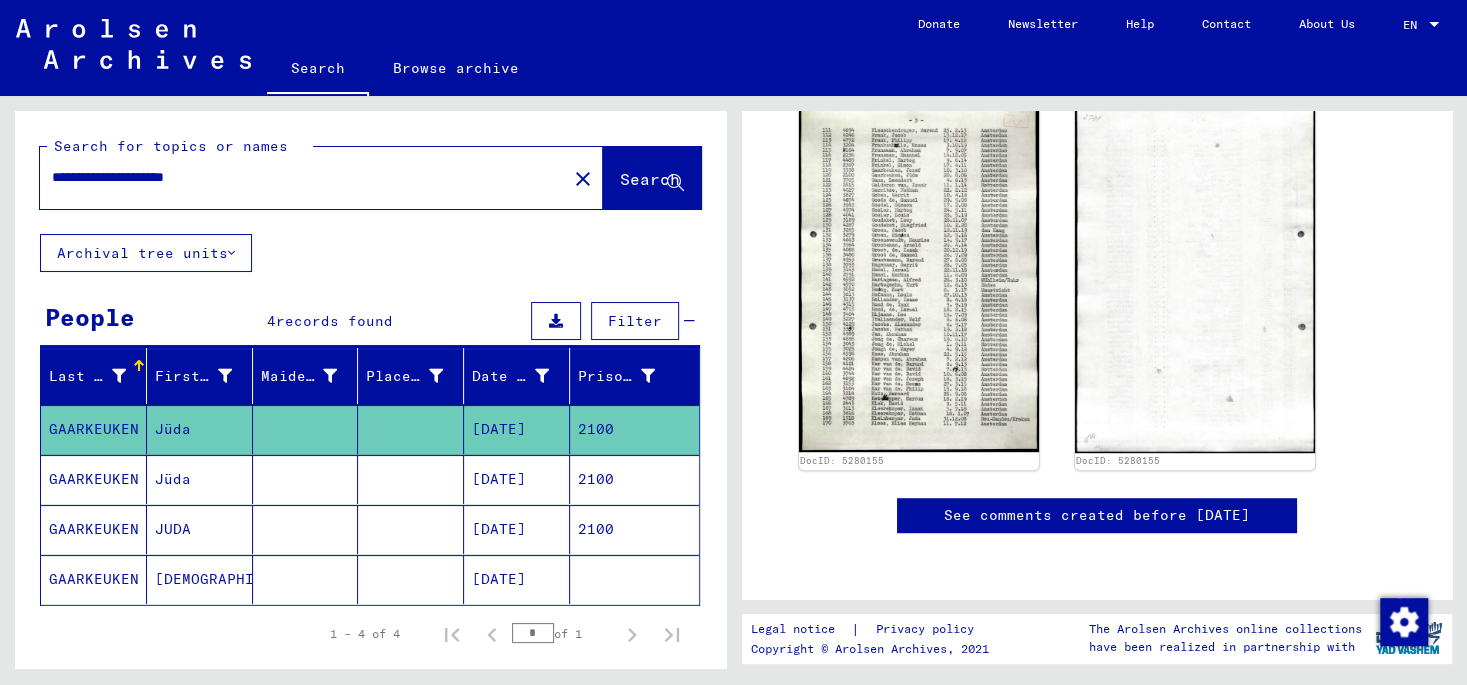 click on "JUDA" at bounding box center (200, 579) 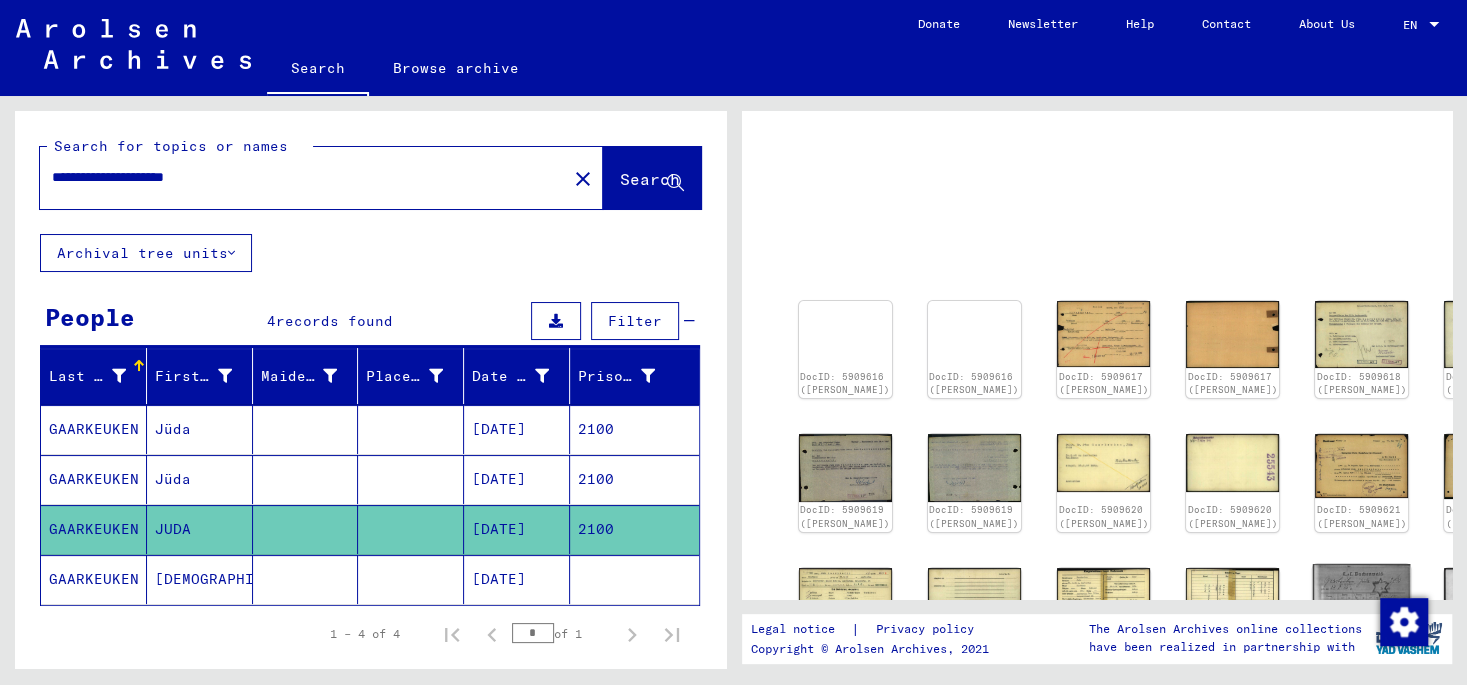 scroll, scrollTop: 0, scrollLeft: 0, axis: both 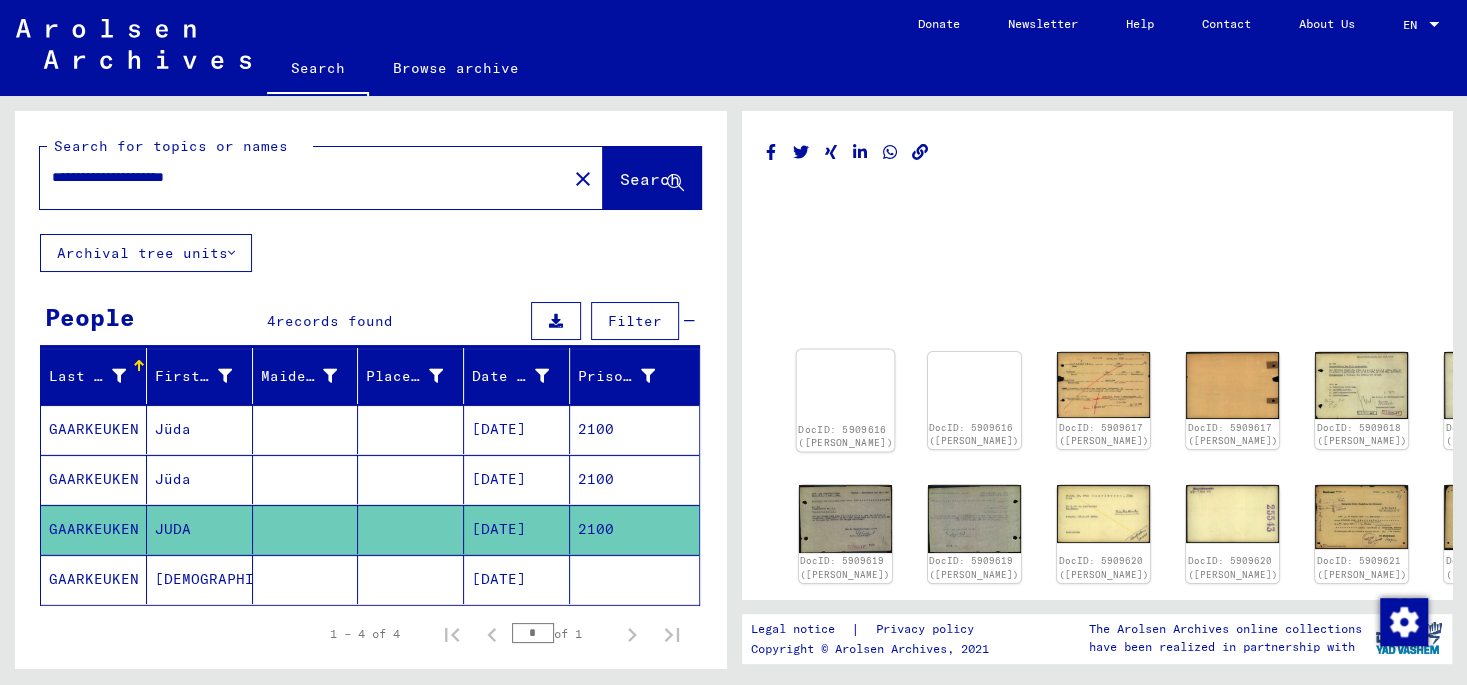 click 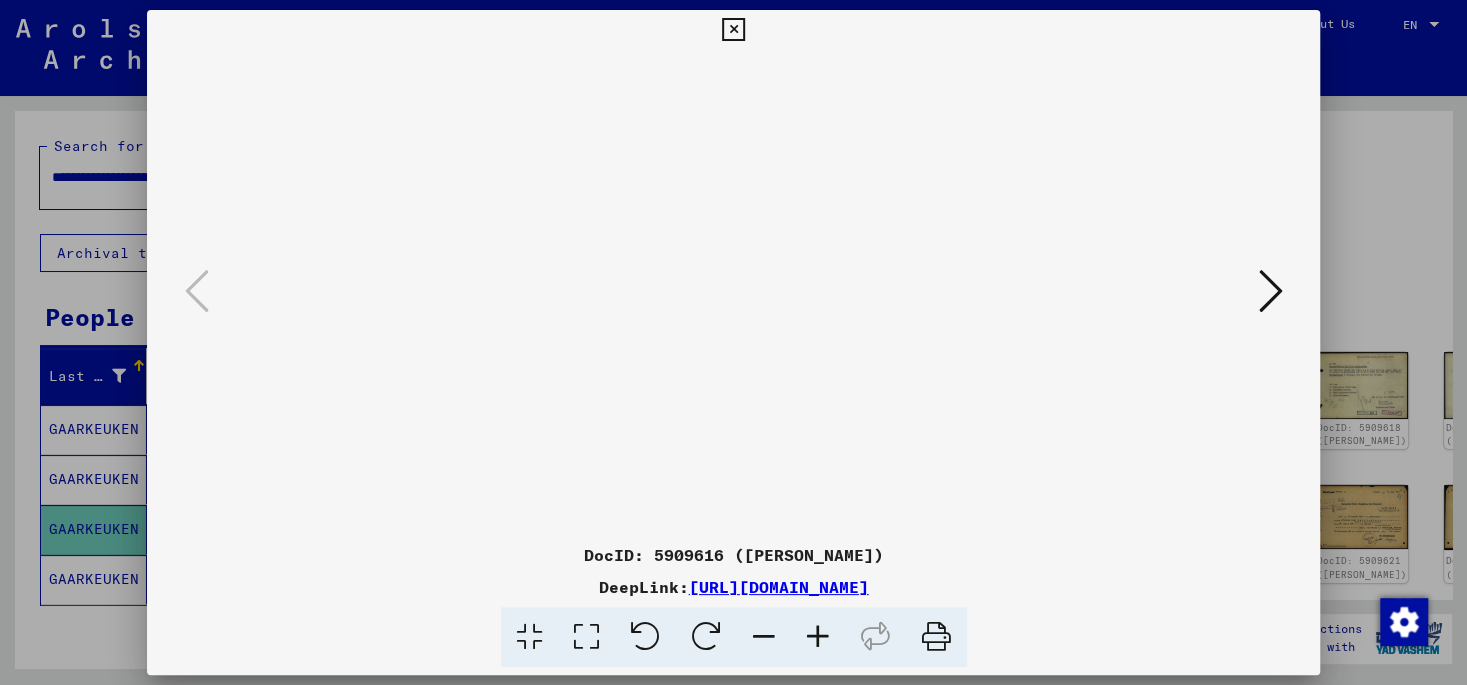 click at bounding box center [1270, 291] 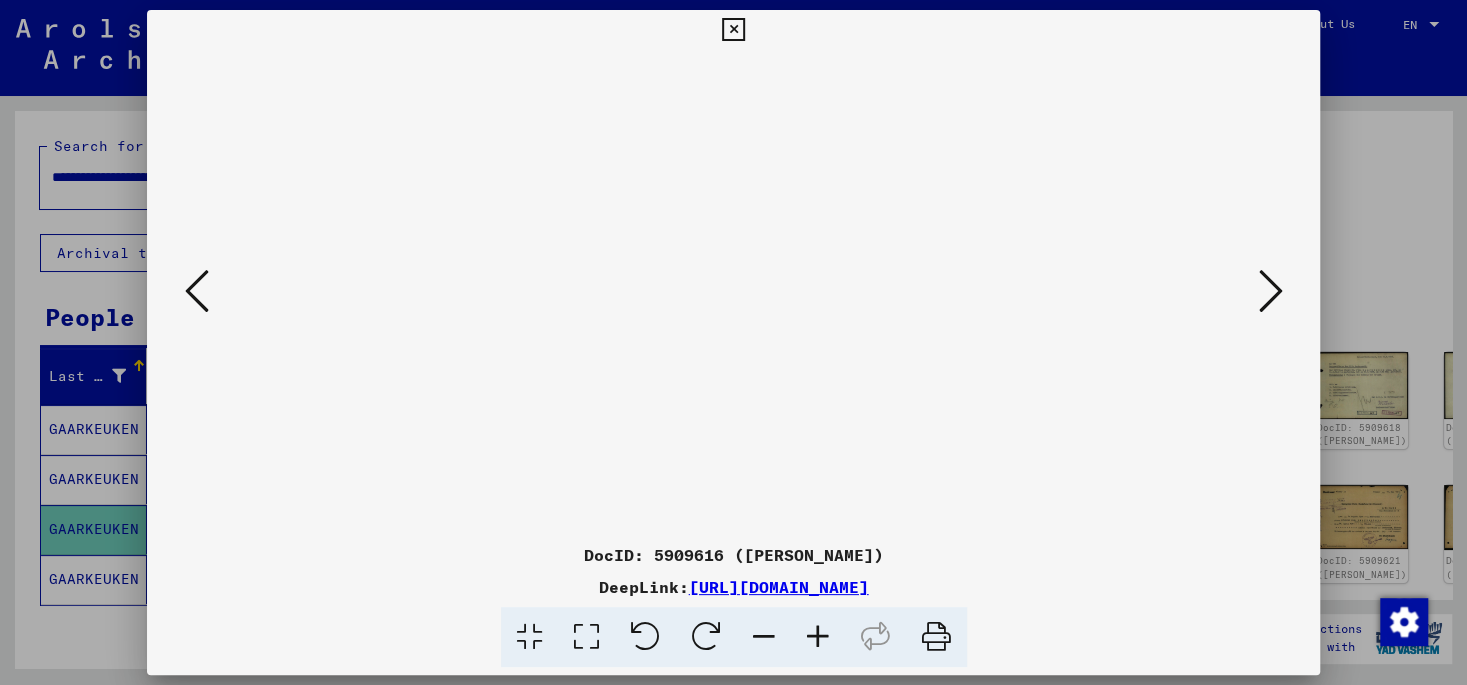 click at bounding box center [1270, 291] 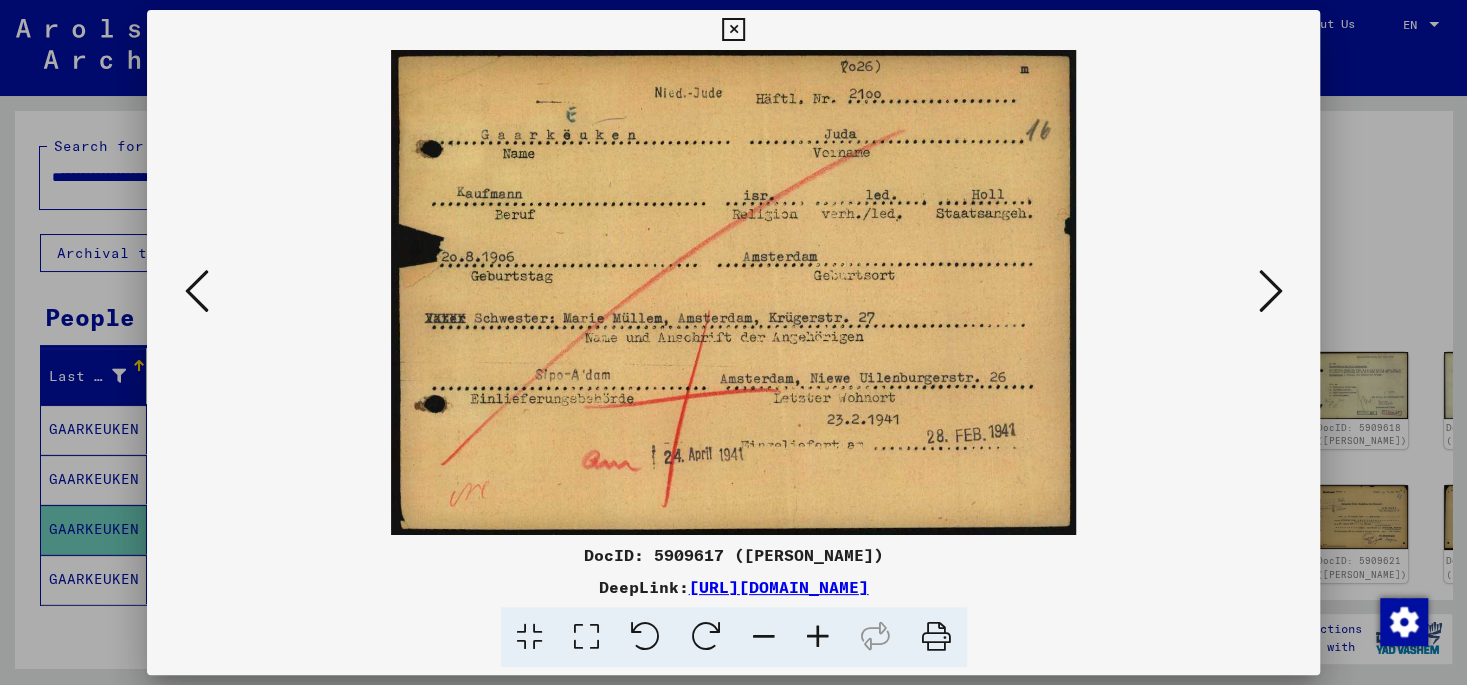click at bounding box center [1270, 291] 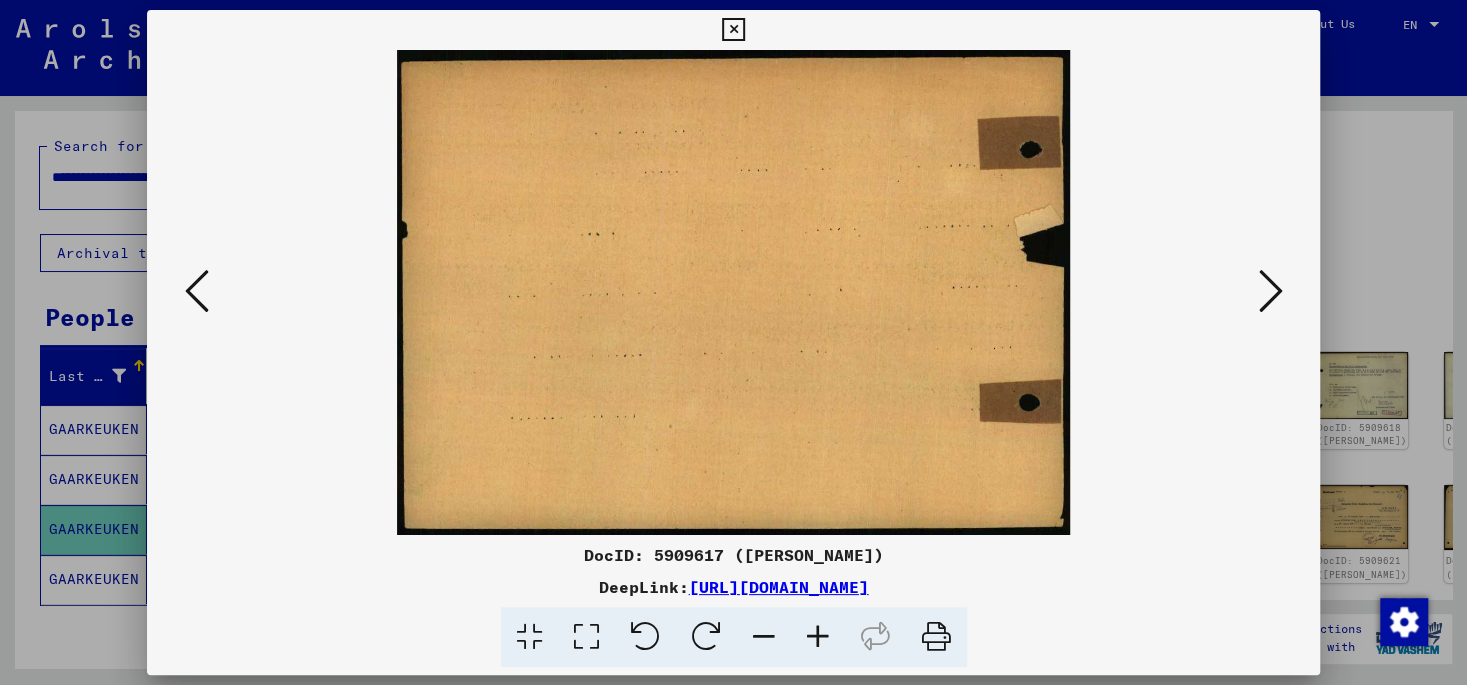 click at bounding box center [1270, 291] 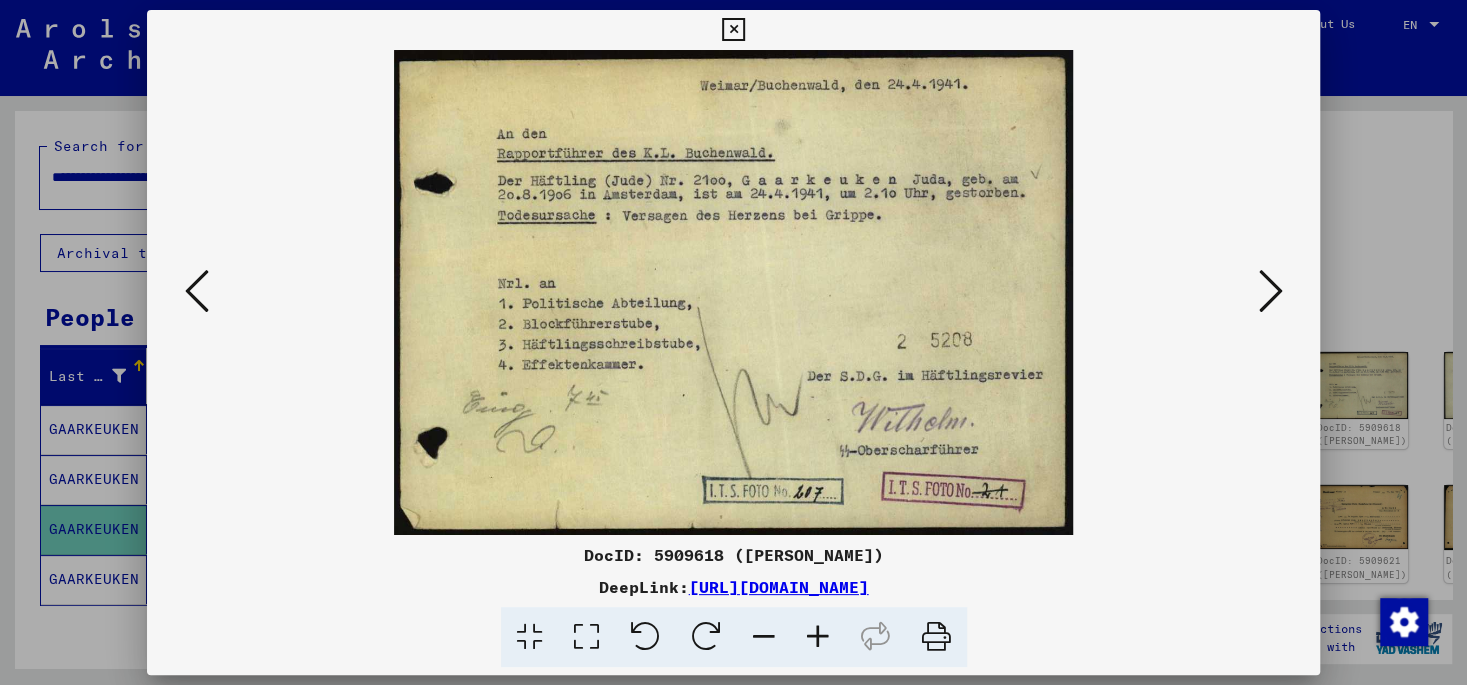 click at bounding box center (1270, 291) 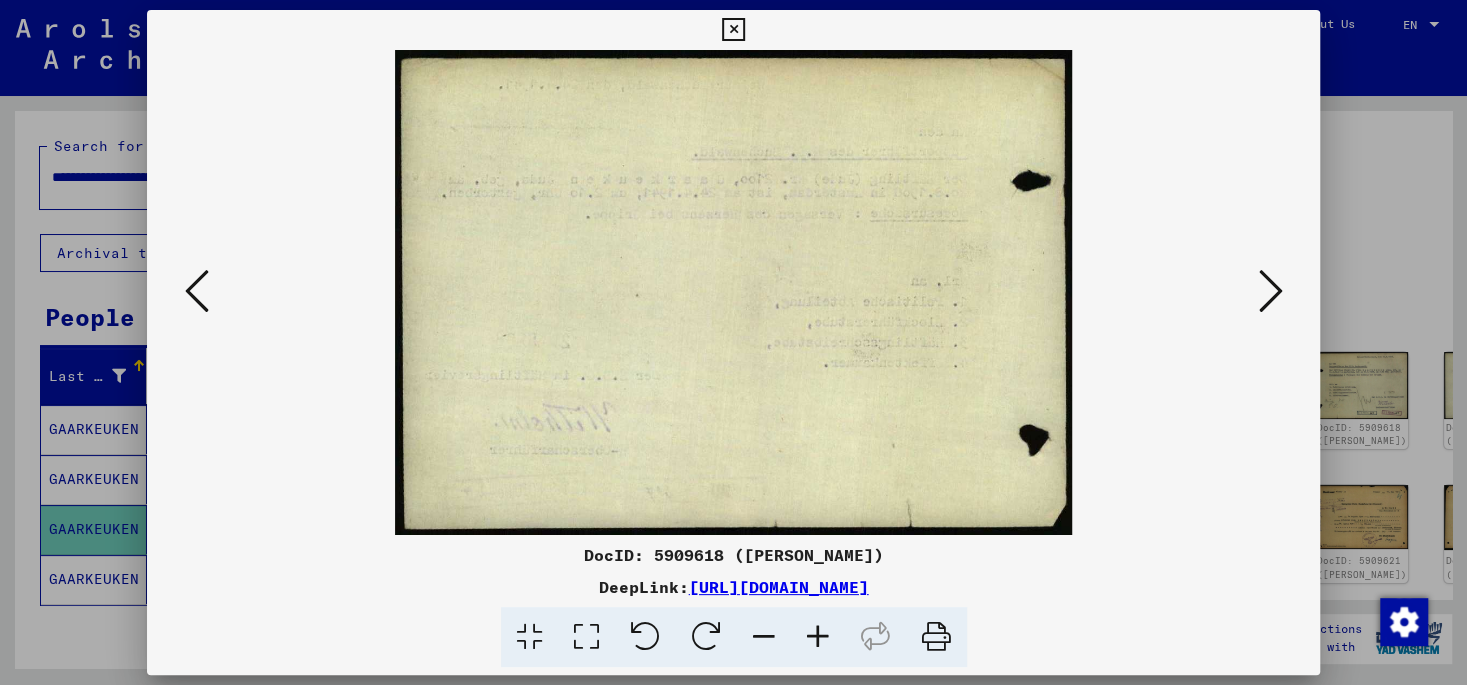 click at bounding box center (1270, 291) 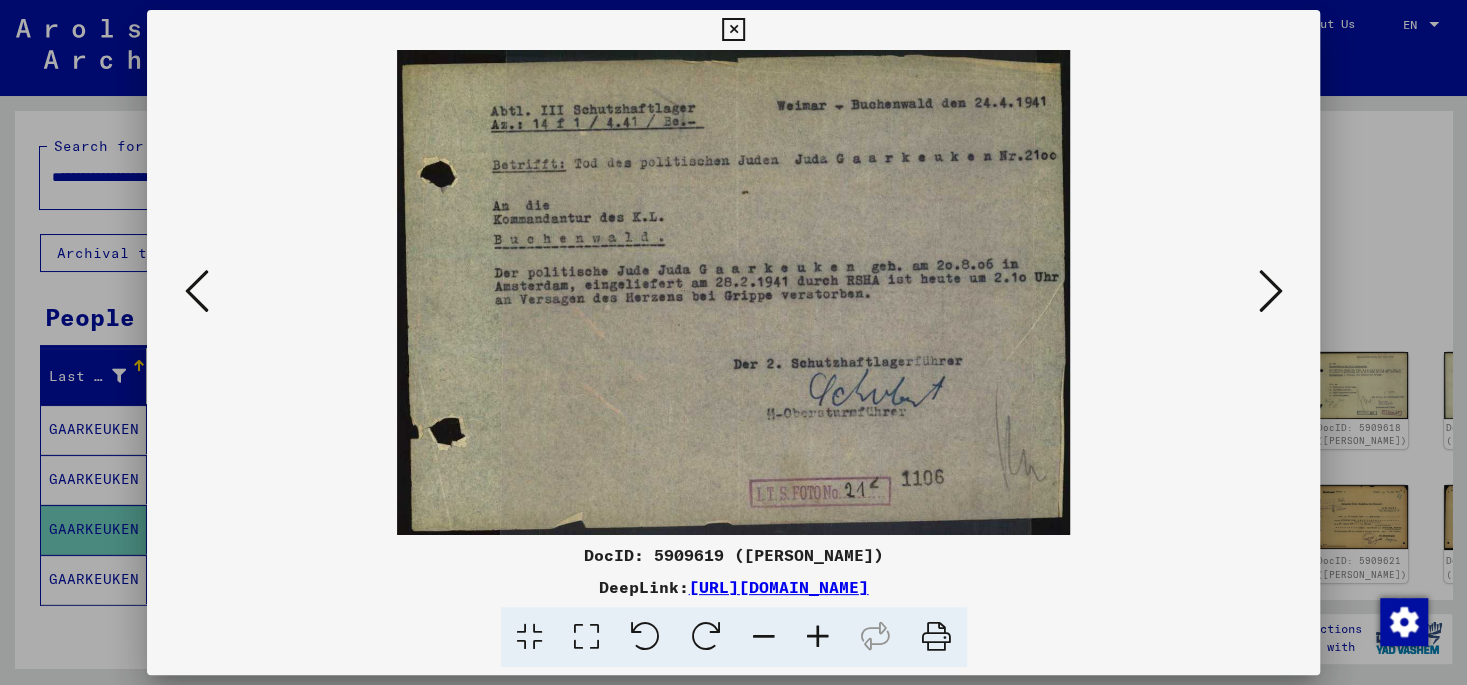 click at bounding box center (1270, 291) 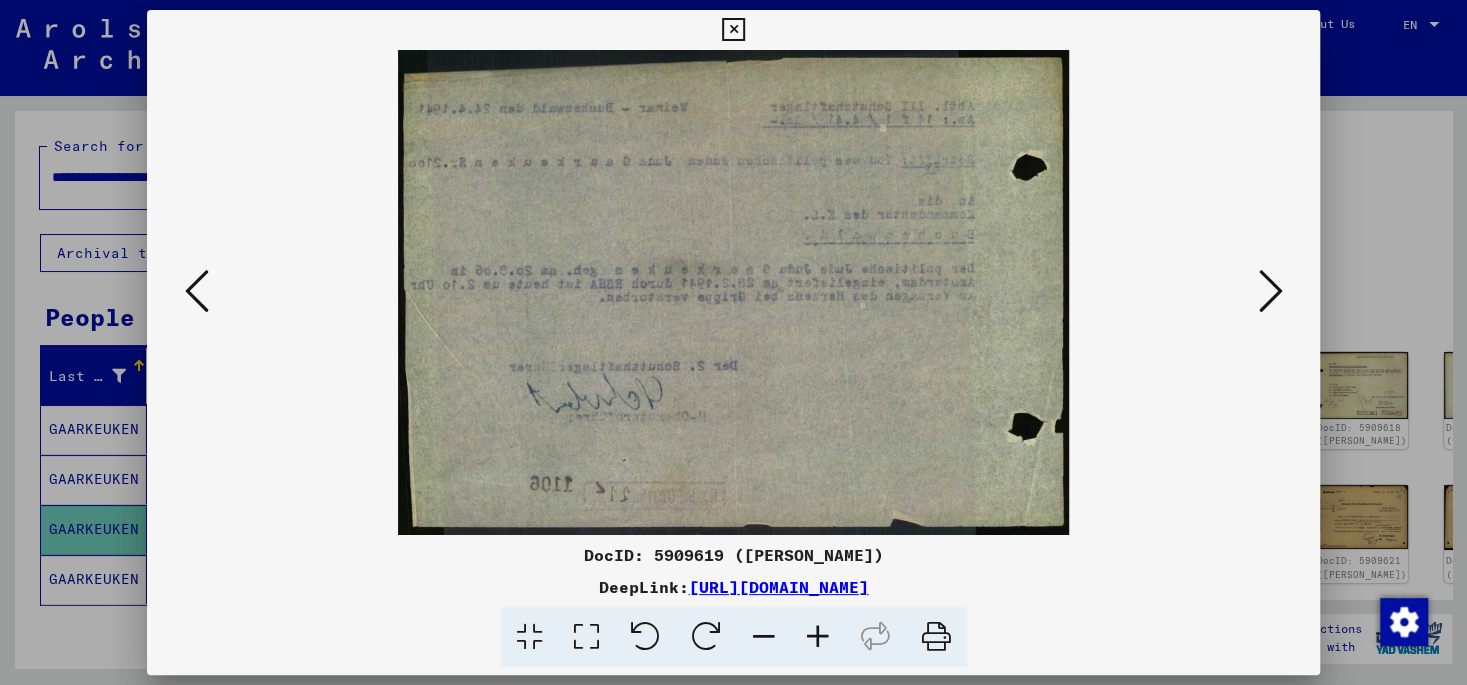 click at bounding box center (1270, 291) 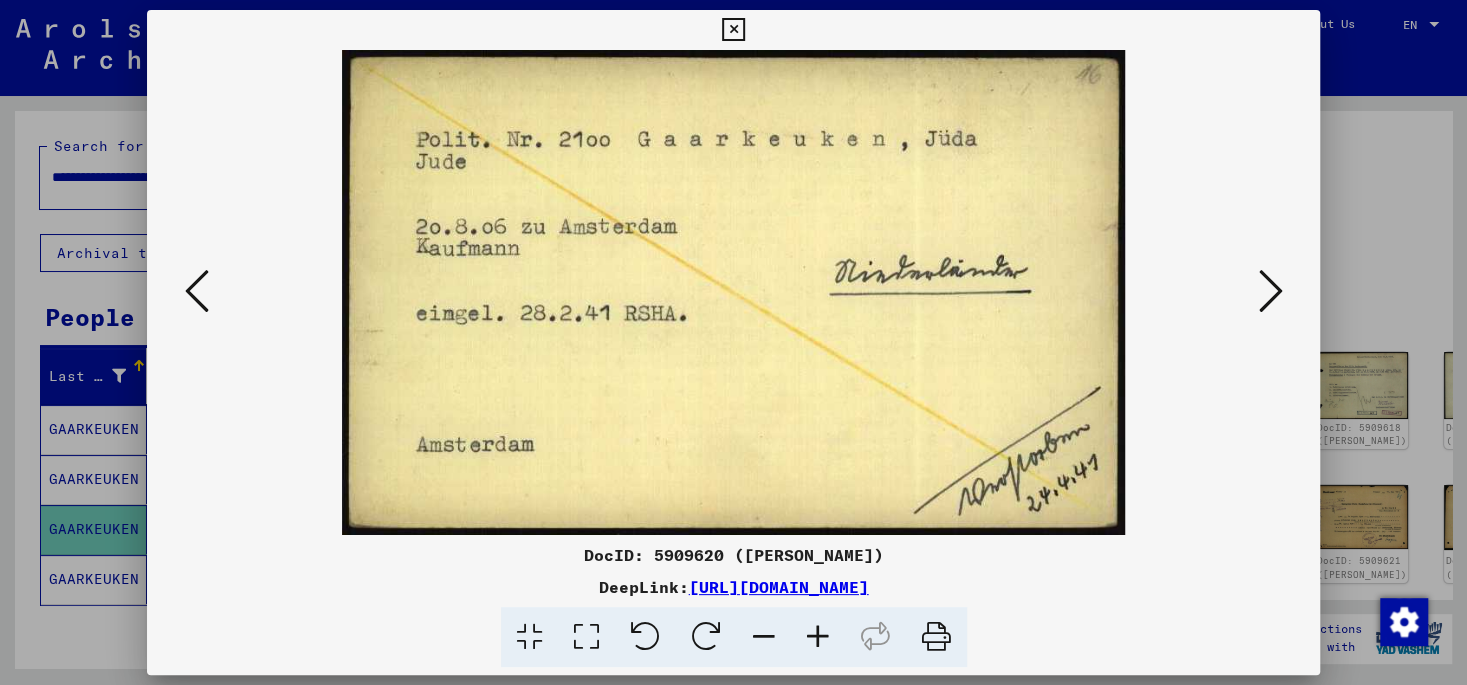 click at bounding box center (1270, 291) 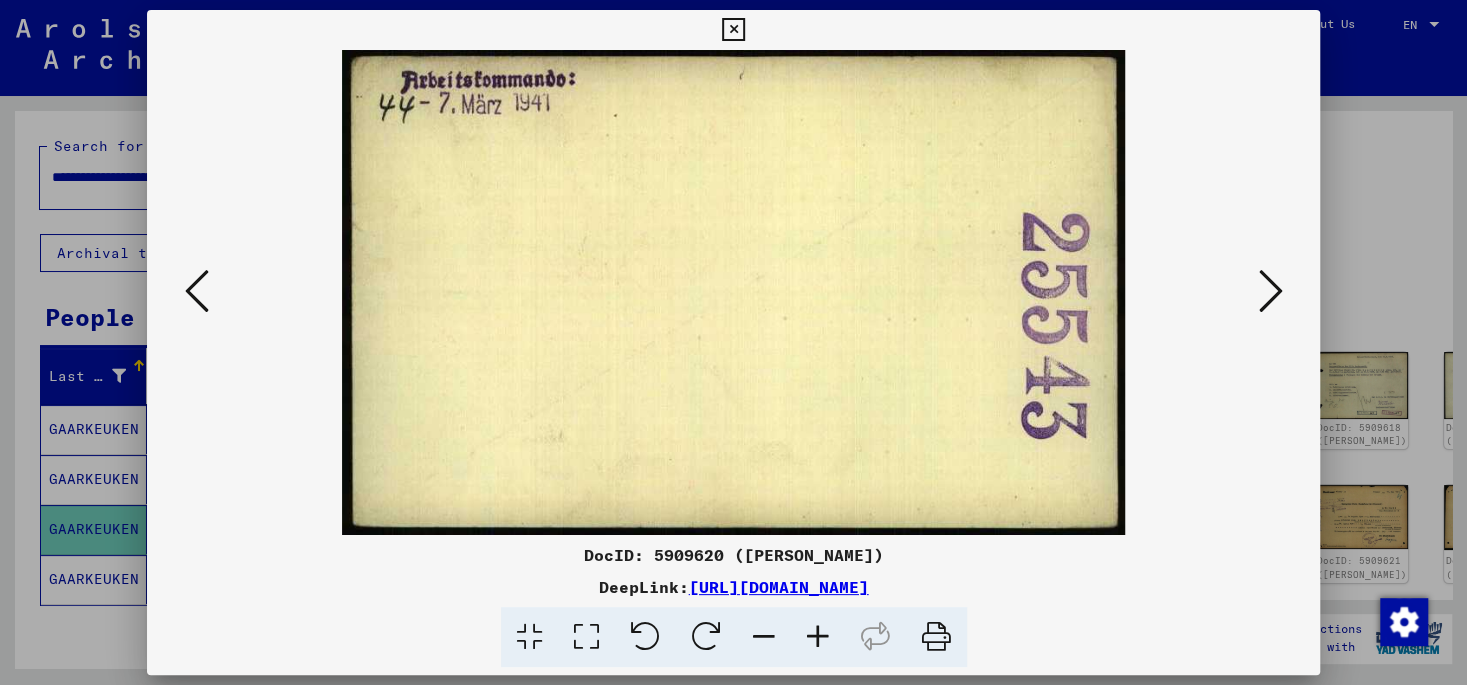click at bounding box center (1270, 291) 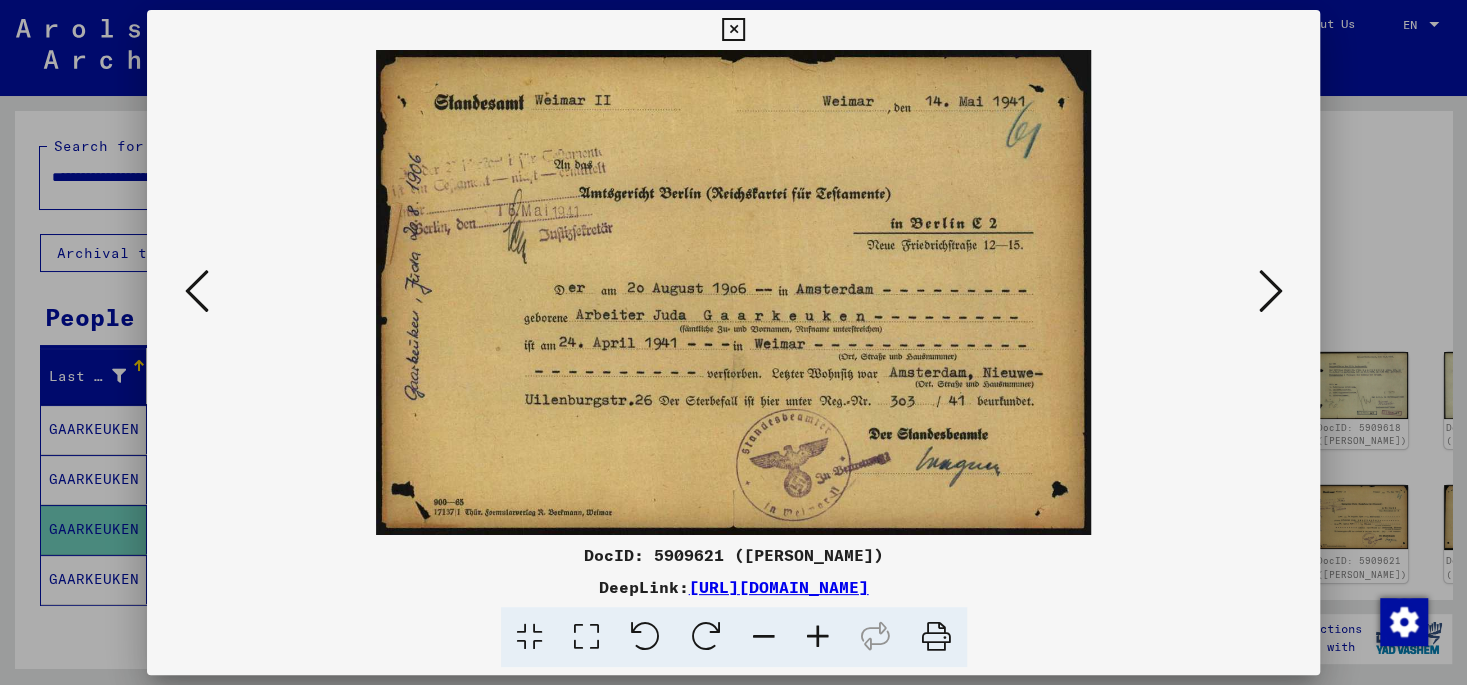 click at bounding box center (1270, 291) 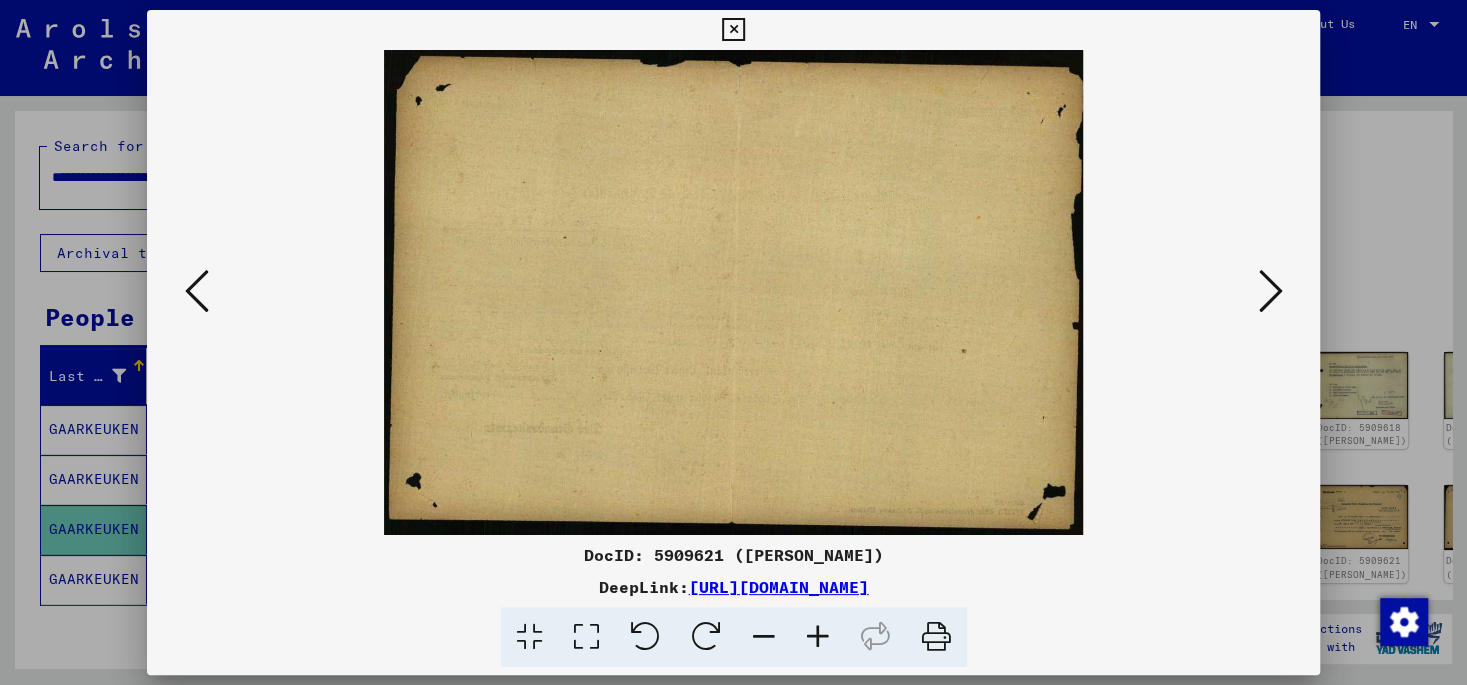 click at bounding box center (1270, 291) 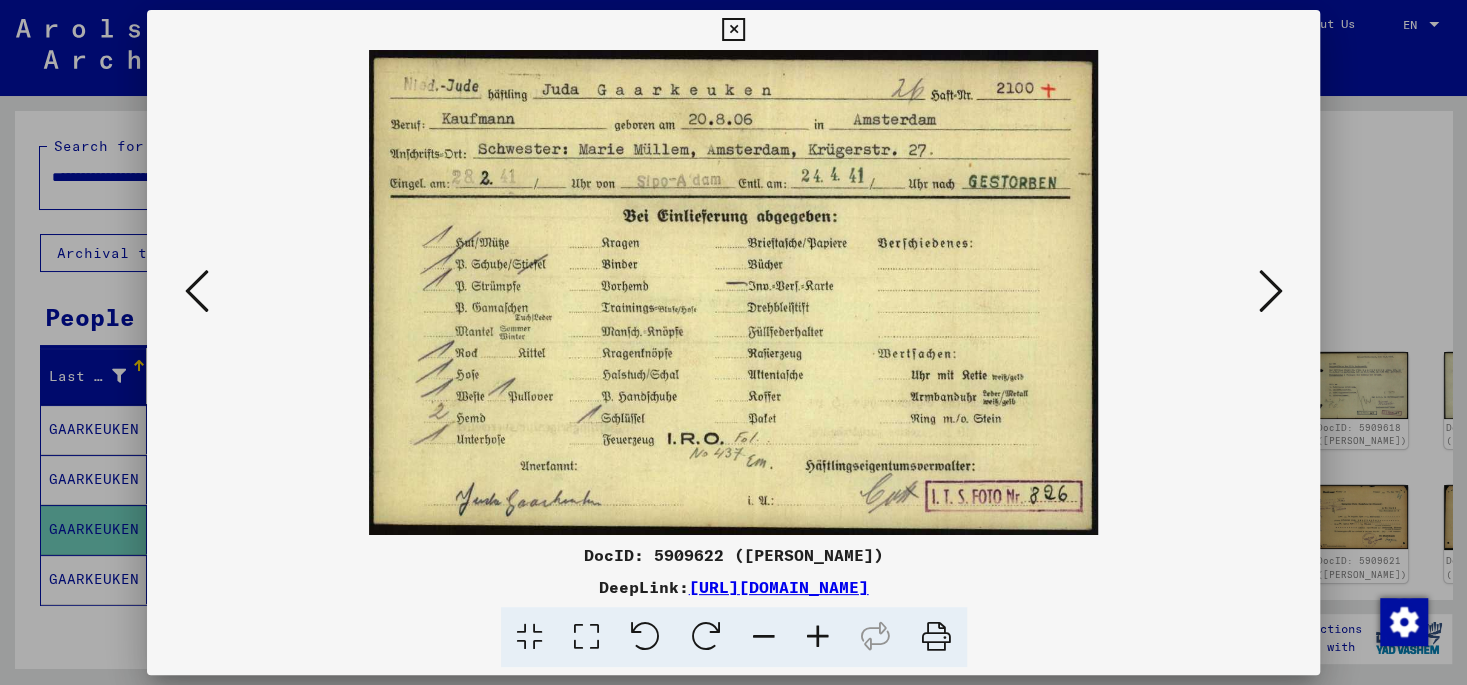 click at bounding box center (1270, 292) 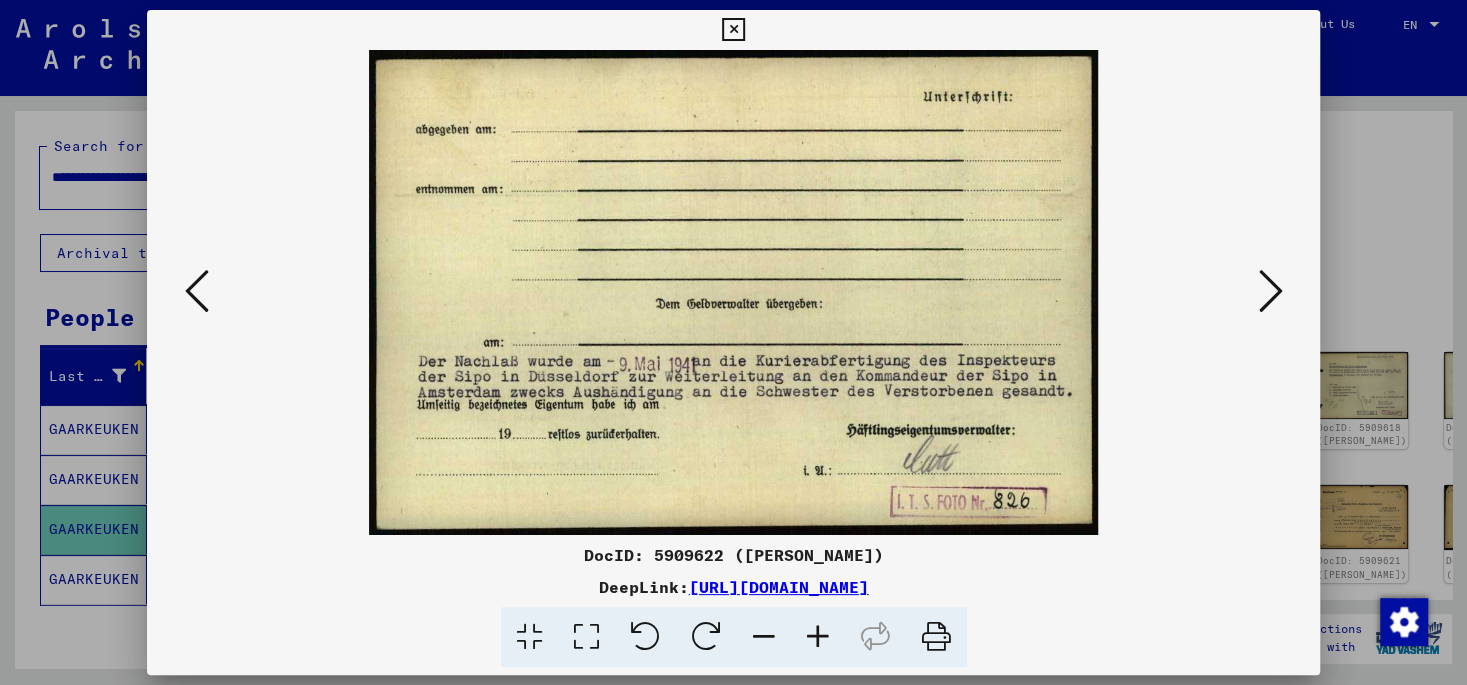 click at bounding box center (1270, 291) 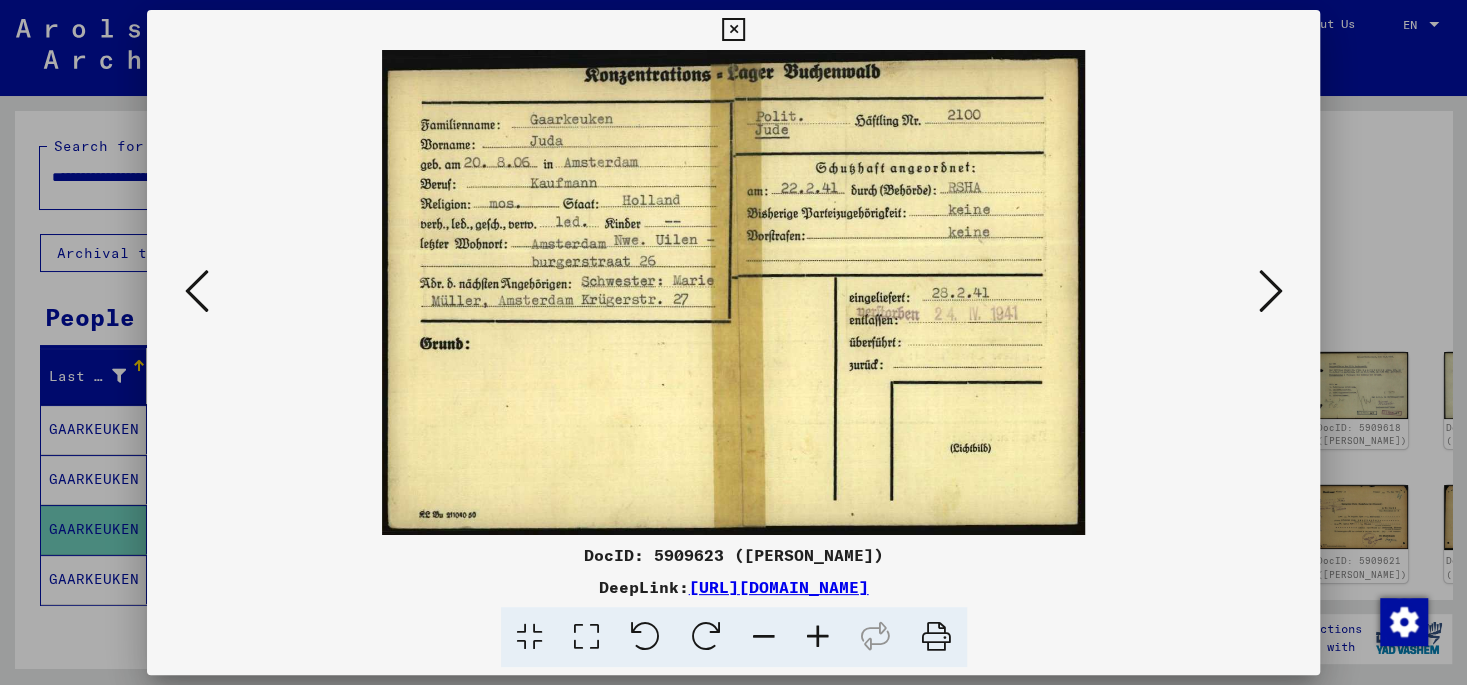 click at bounding box center [1270, 291] 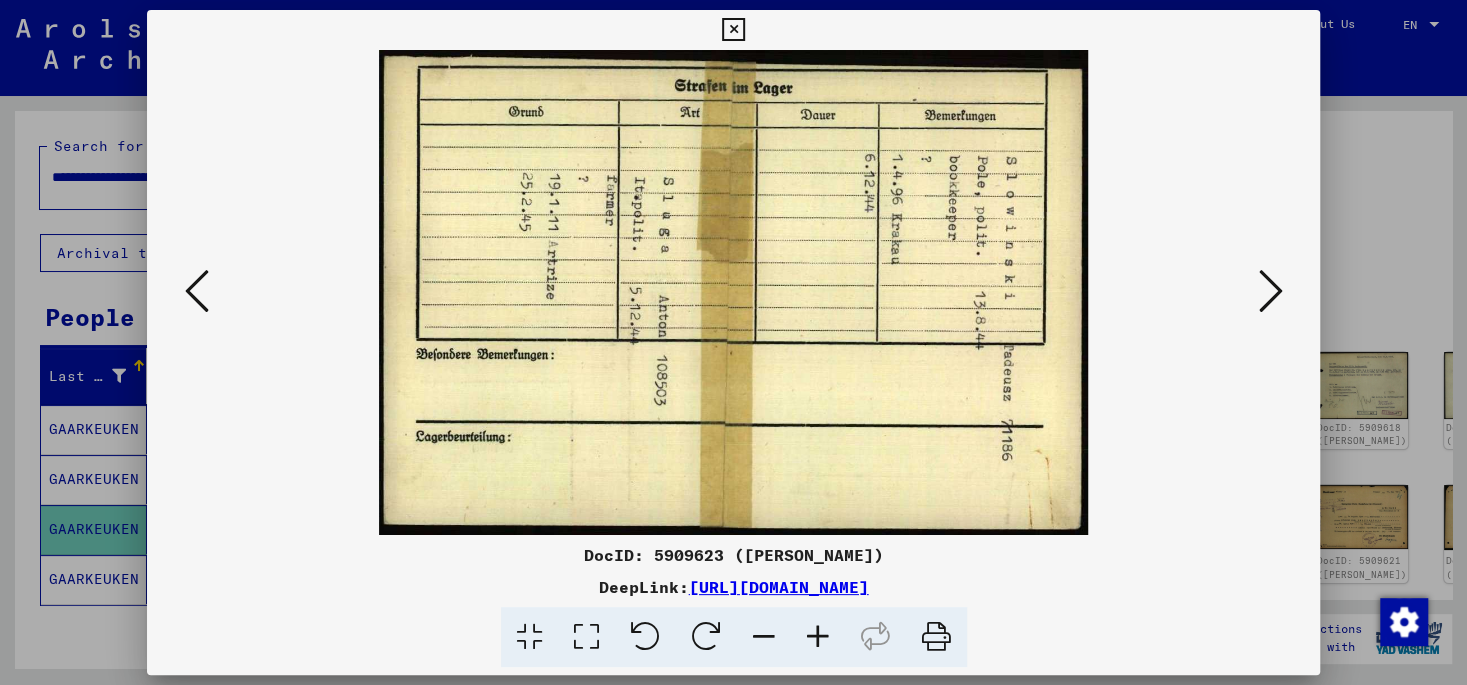 click at bounding box center (645, 637) 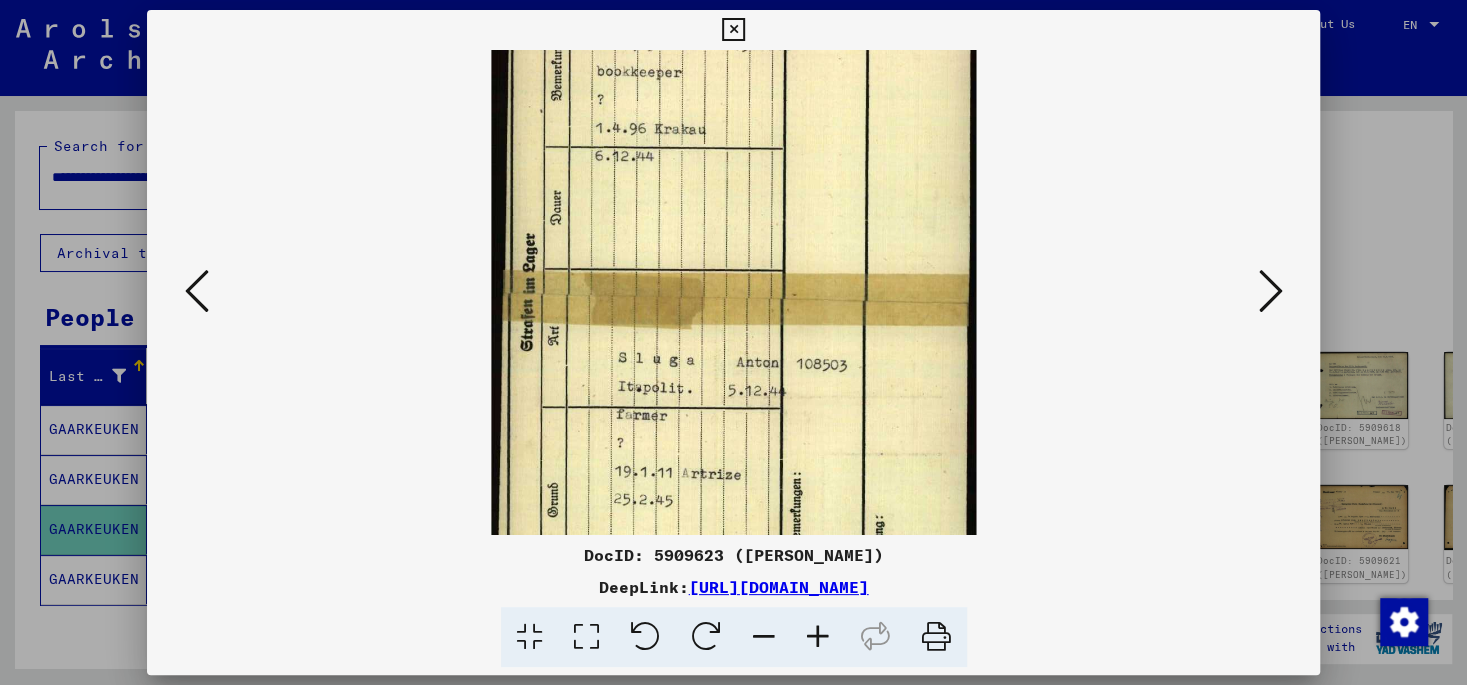 drag, startPoint x: 830, startPoint y: 196, endPoint x: 814, endPoint y: 404, distance: 208.61447 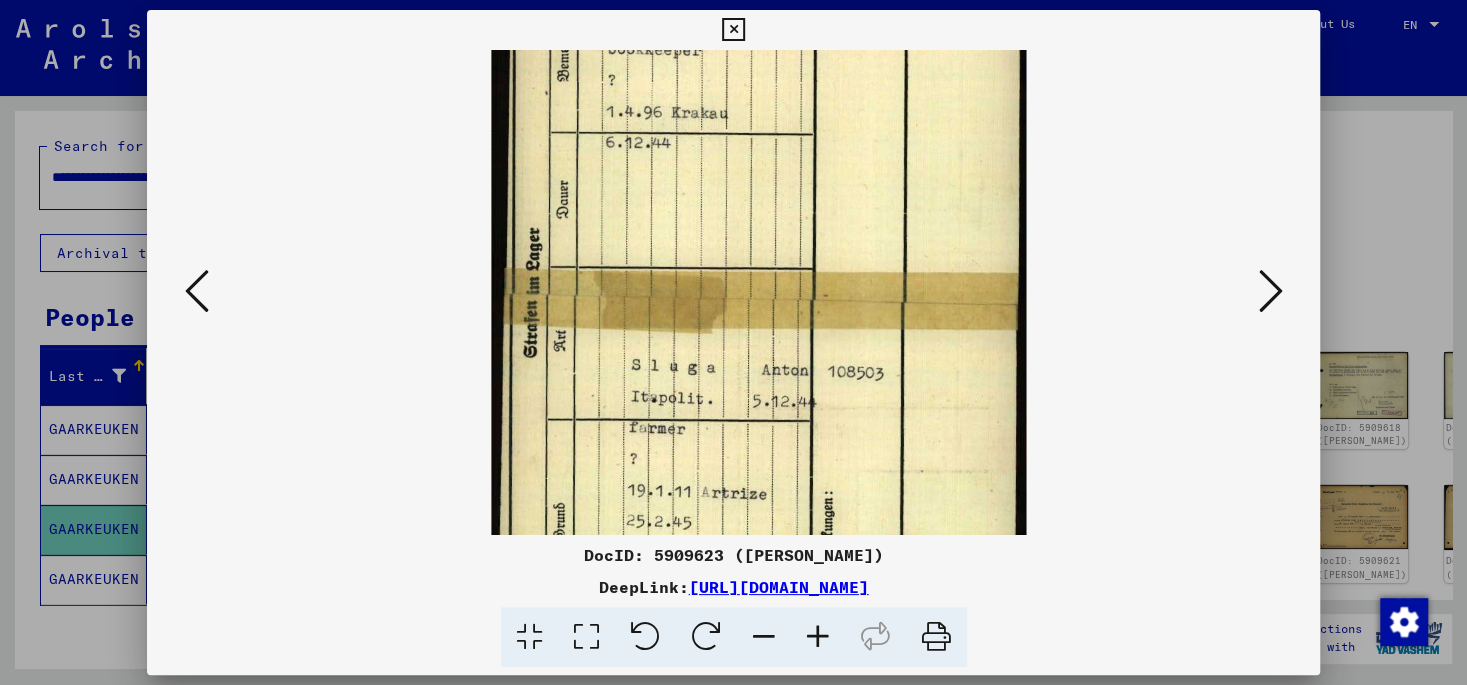 click at bounding box center (706, 637) 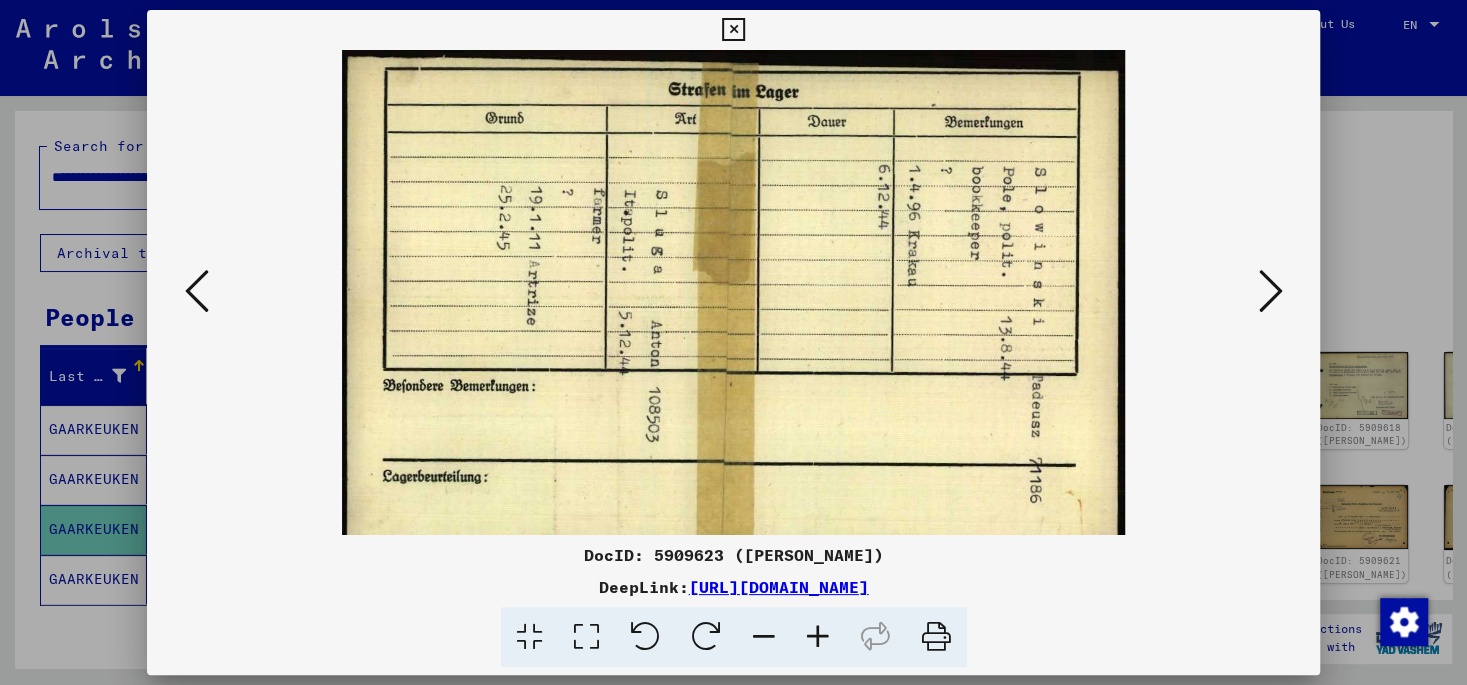 click at bounding box center (1270, 291) 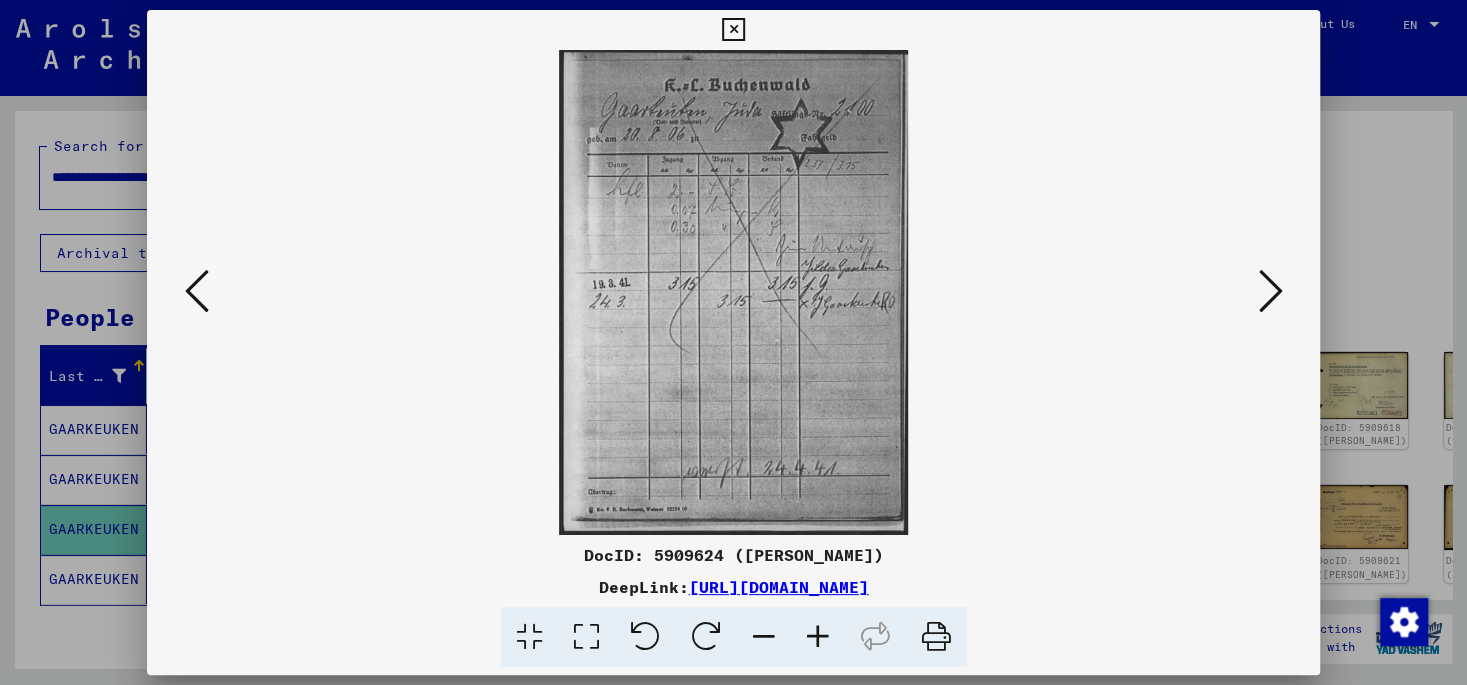 click at bounding box center (1270, 291) 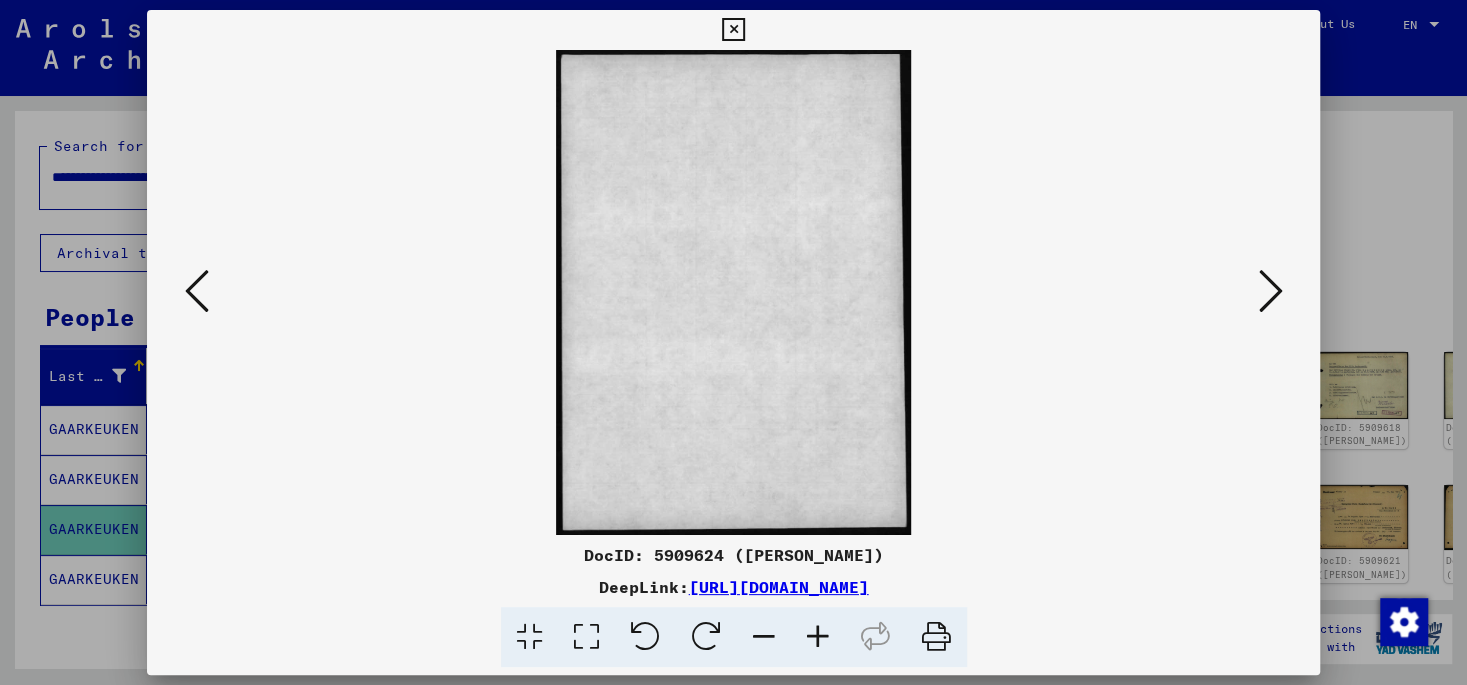 click at bounding box center [1270, 291] 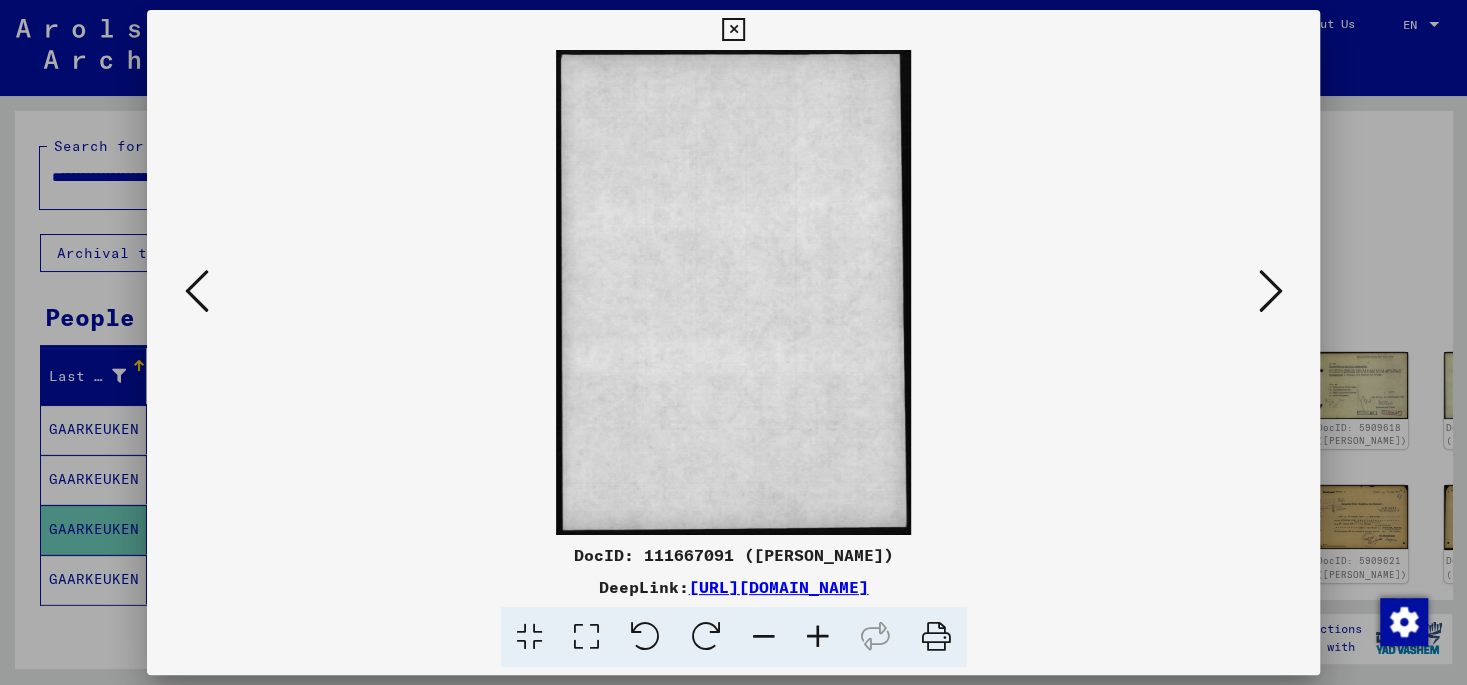 click at bounding box center (1270, 291) 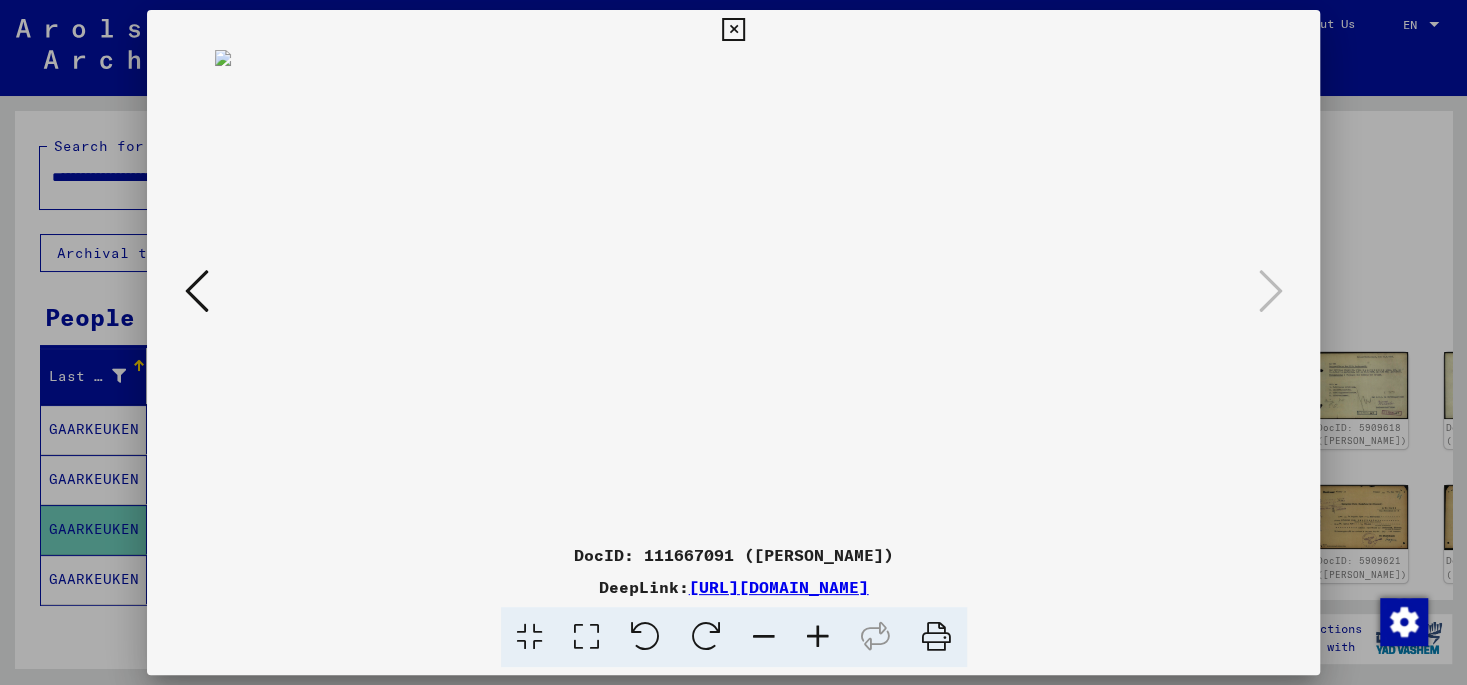click at bounding box center (733, 30) 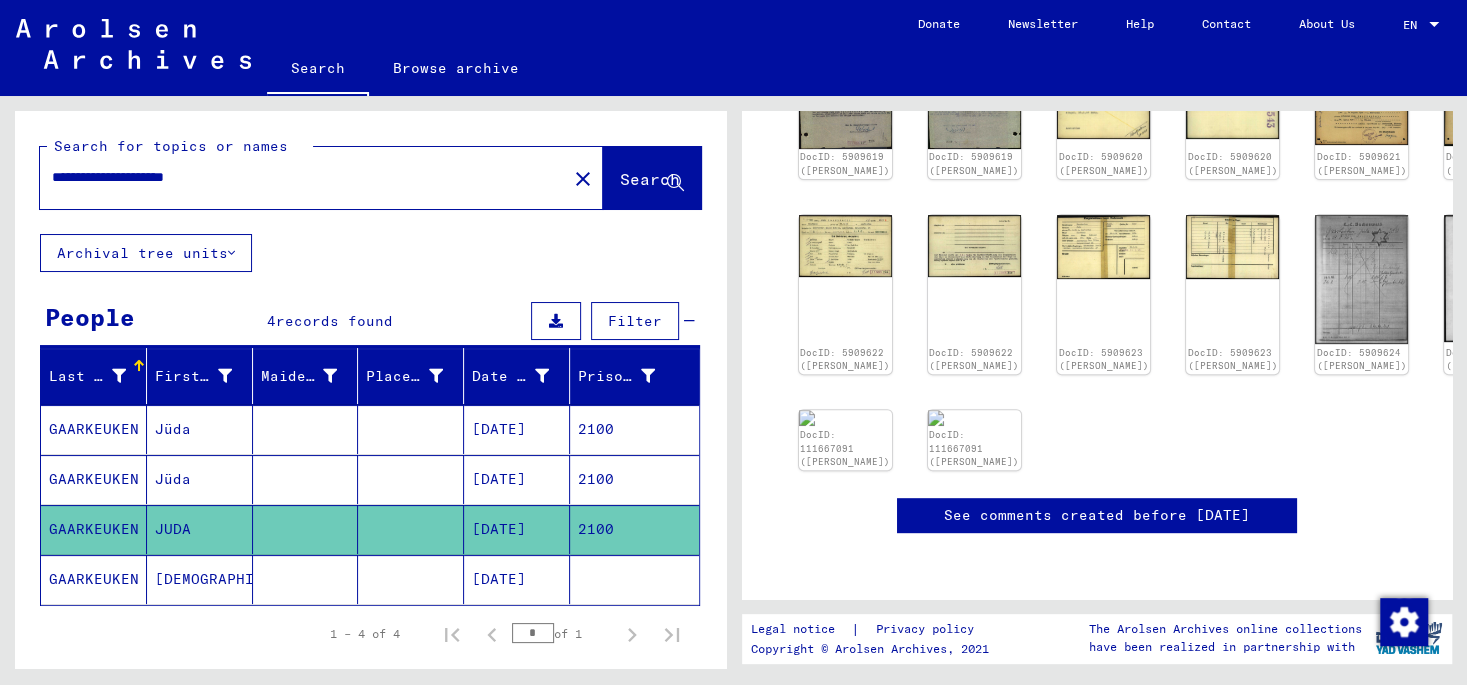 scroll, scrollTop: 523, scrollLeft: 0, axis: vertical 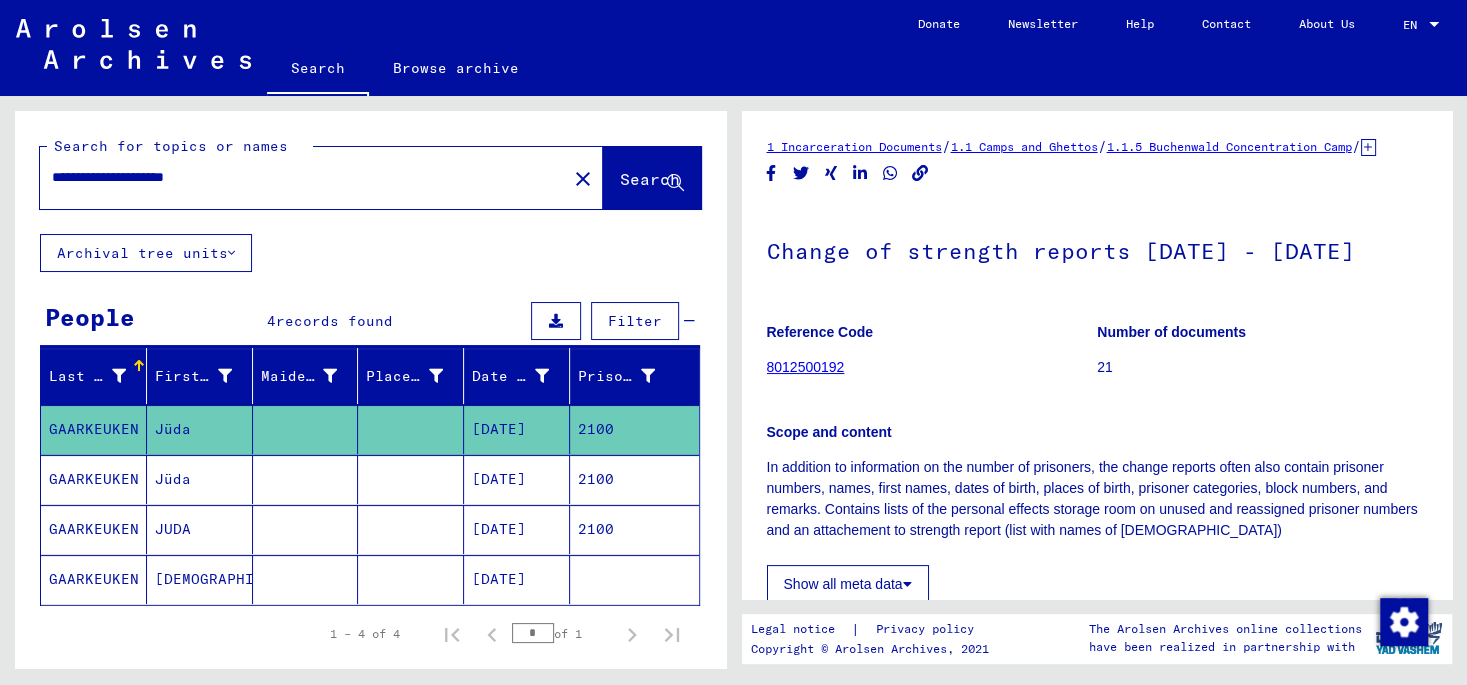 click on "GAARKEUKEN" at bounding box center [94, 529] 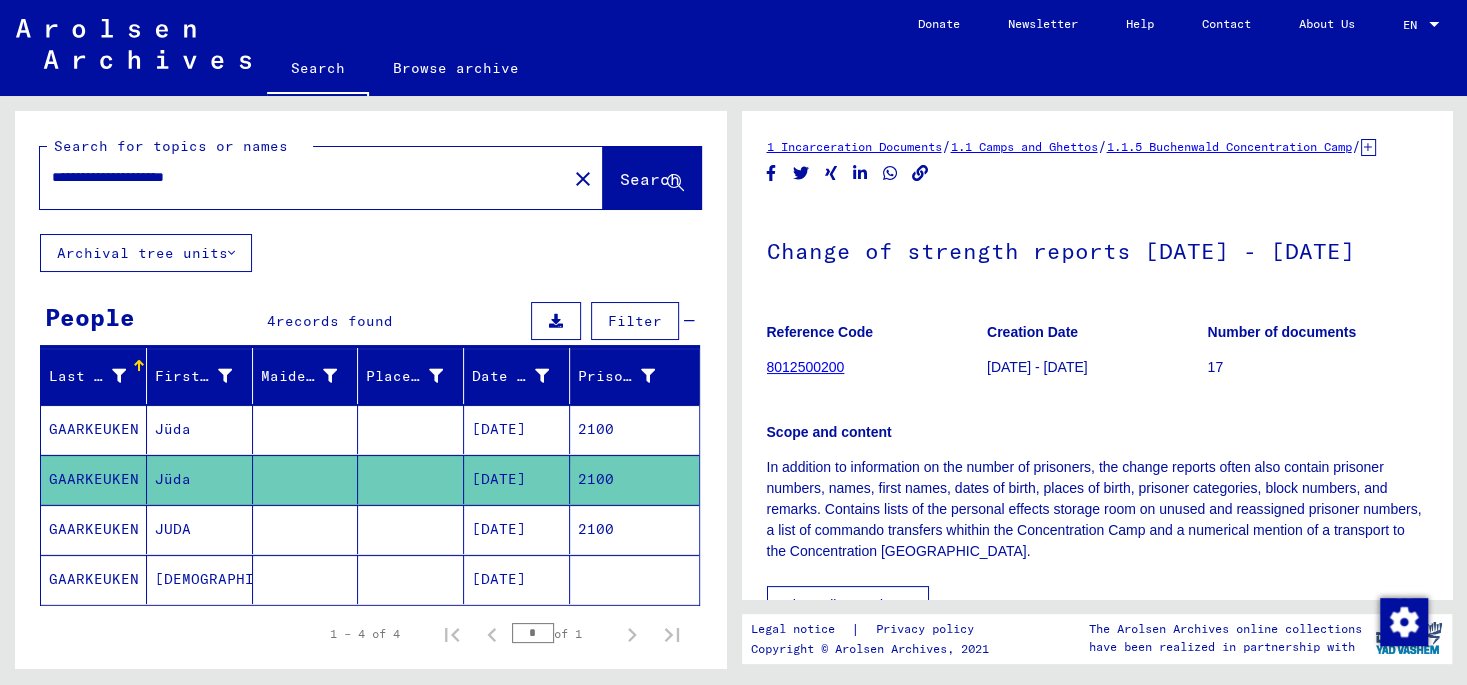 click on "GAARKEUKEN" at bounding box center (94, 579) 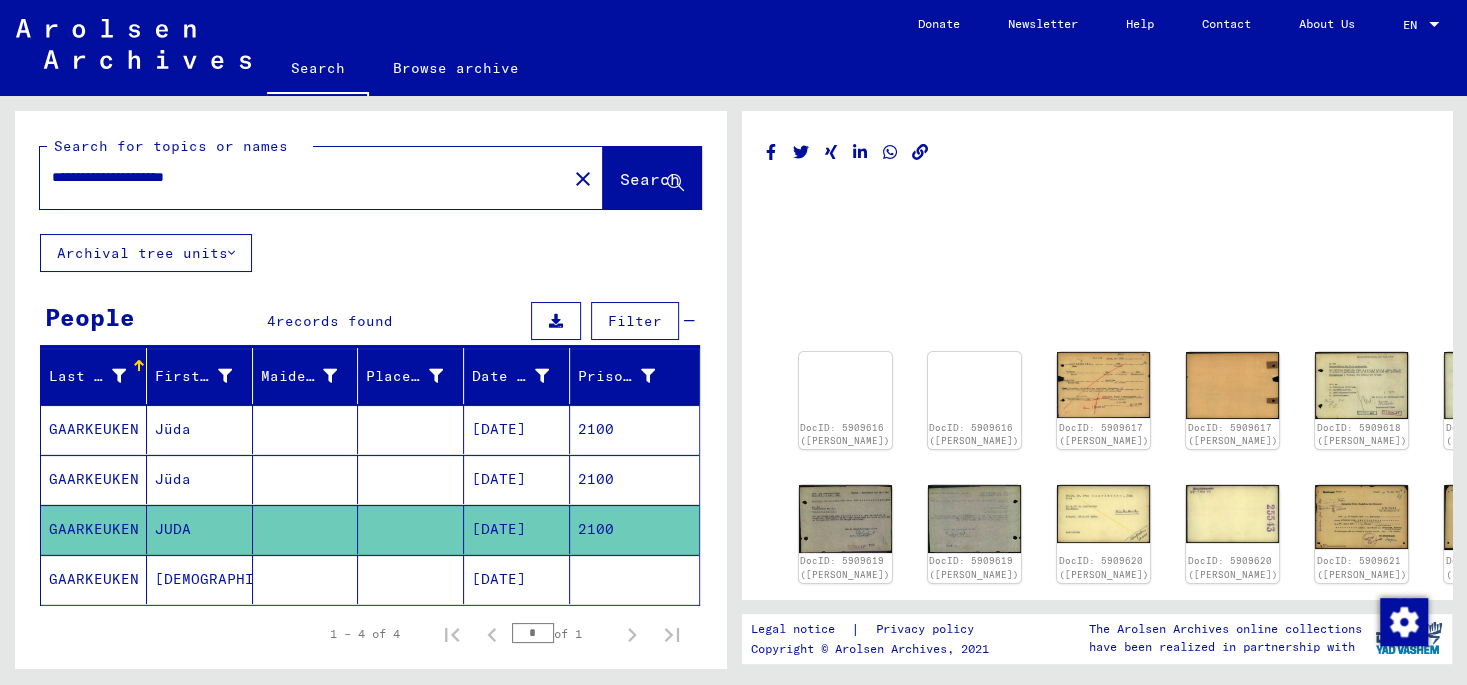 click 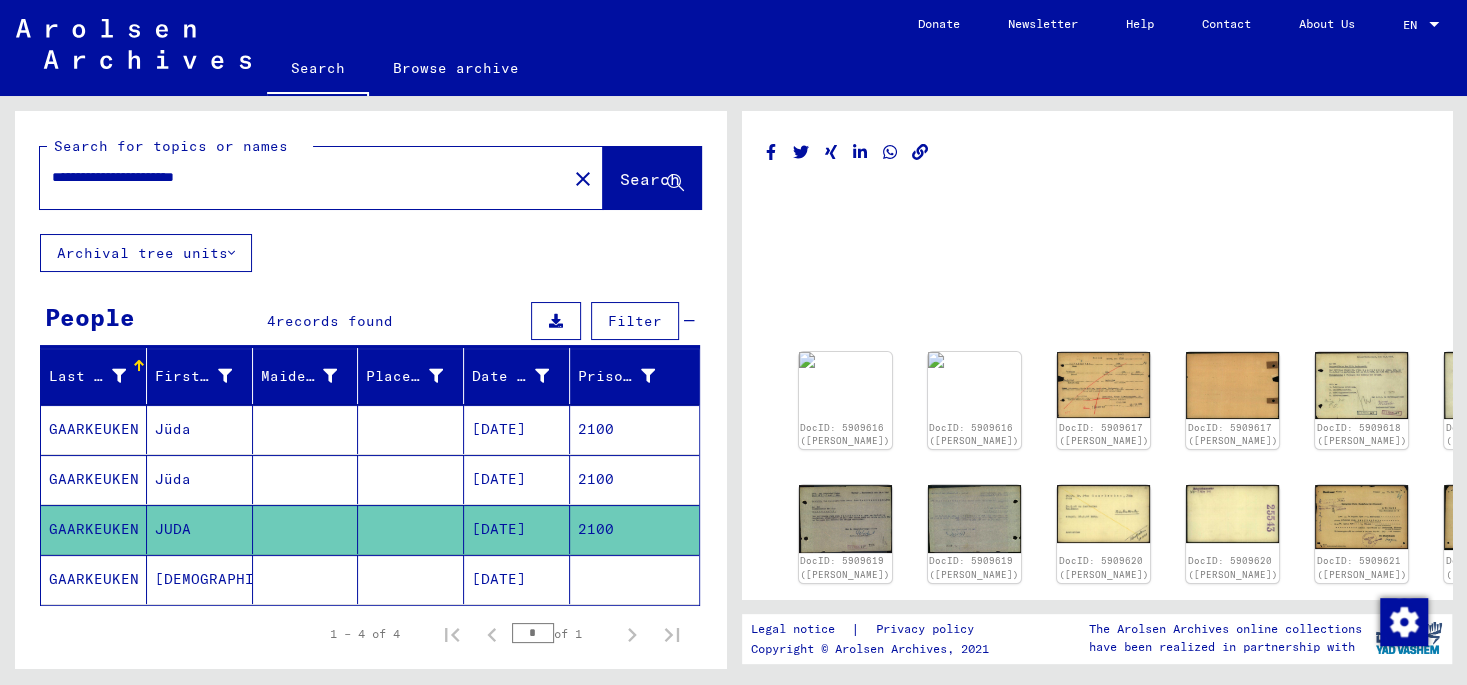 click on "**********" at bounding box center (303, 177) 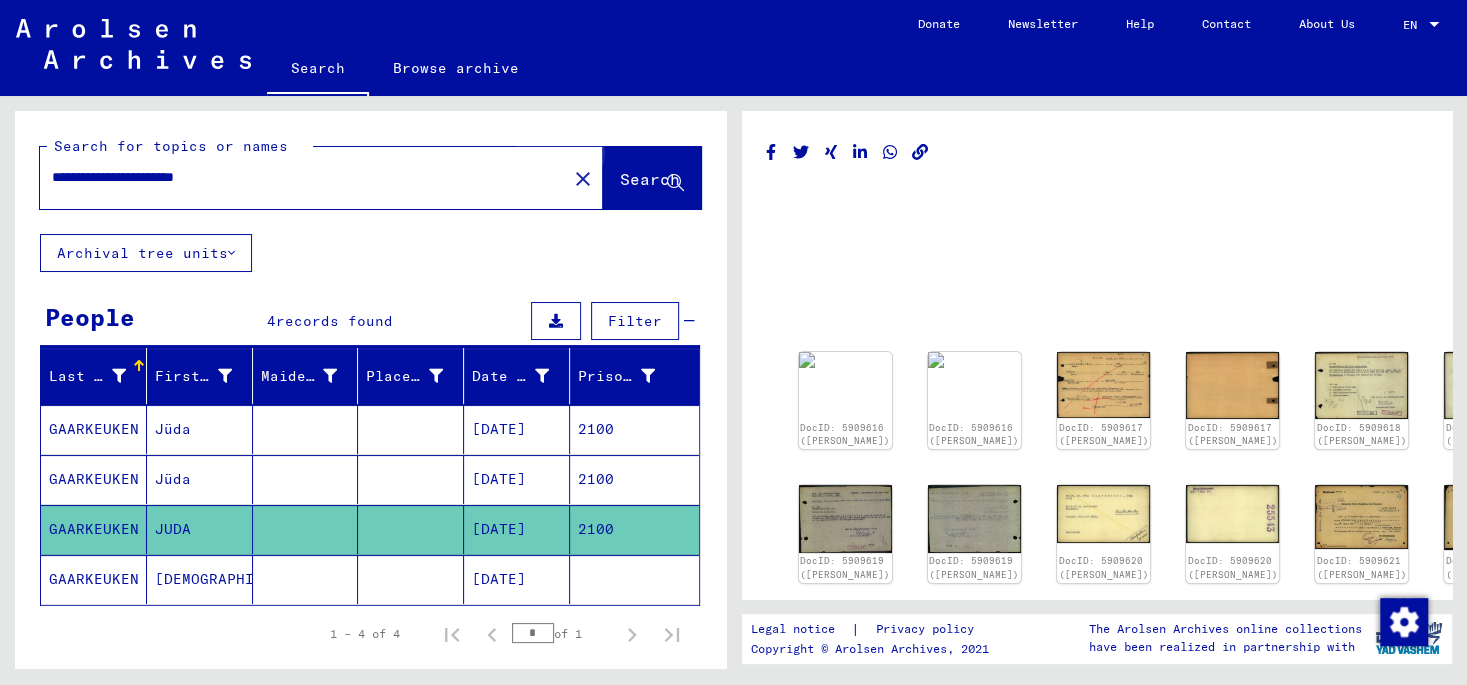 click on "Search" 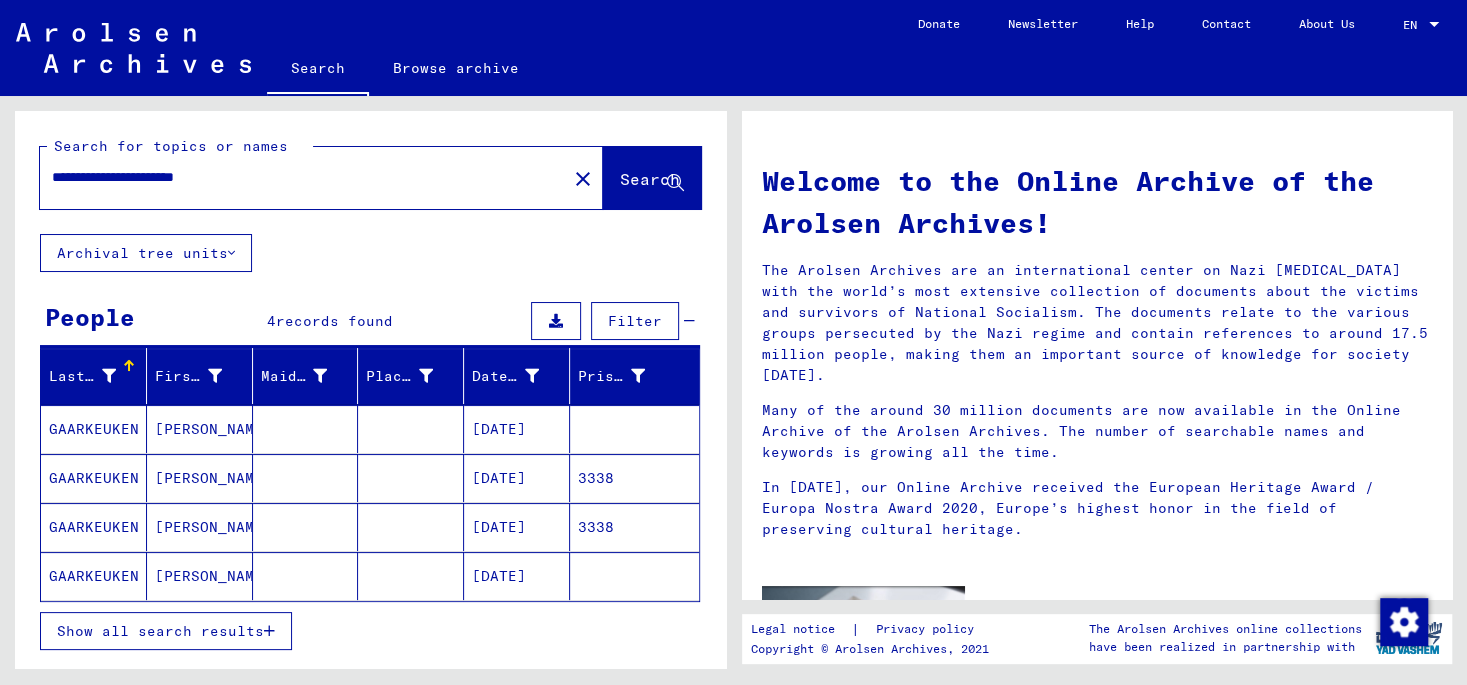 click on "[PERSON_NAME]" at bounding box center [200, 478] 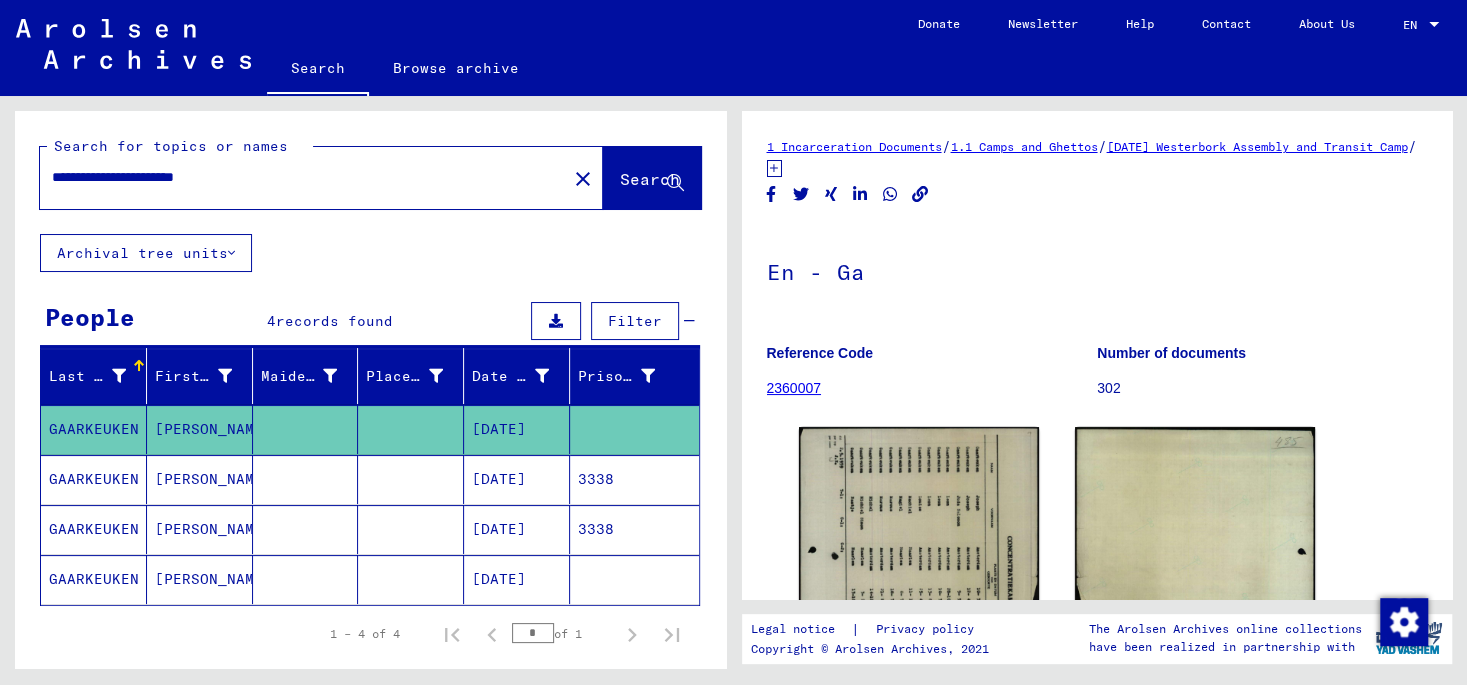 click on "GAARKEUKEN" at bounding box center (94, 529) 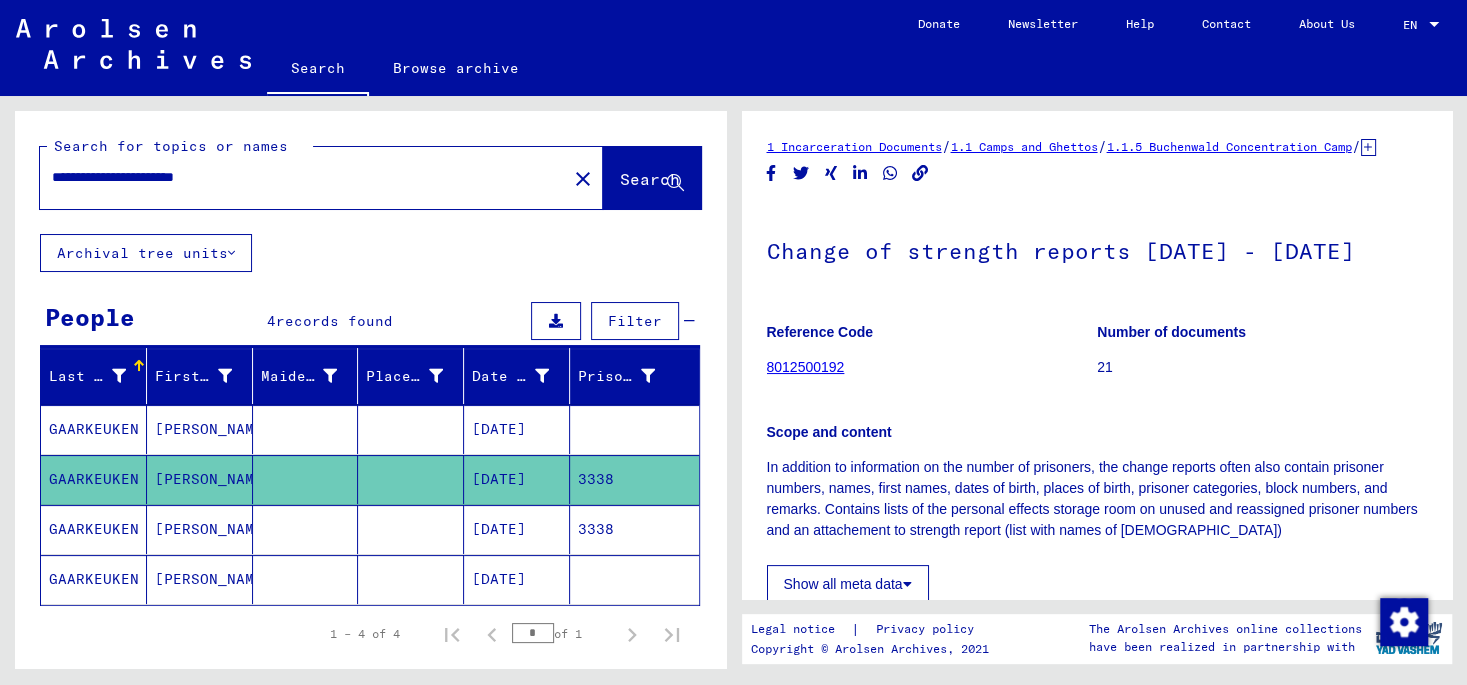 click on "GAARKEUKEN" at bounding box center [94, 579] 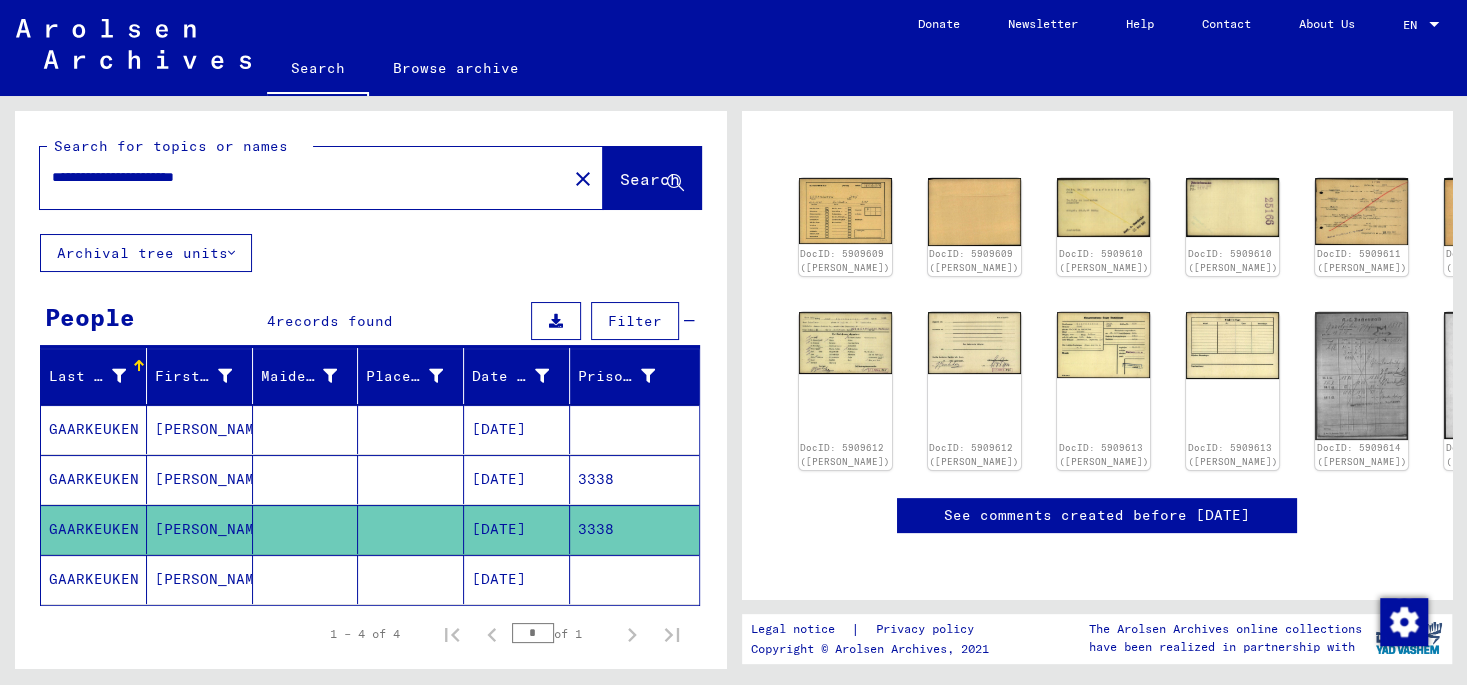 scroll, scrollTop: 209, scrollLeft: 0, axis: vertical 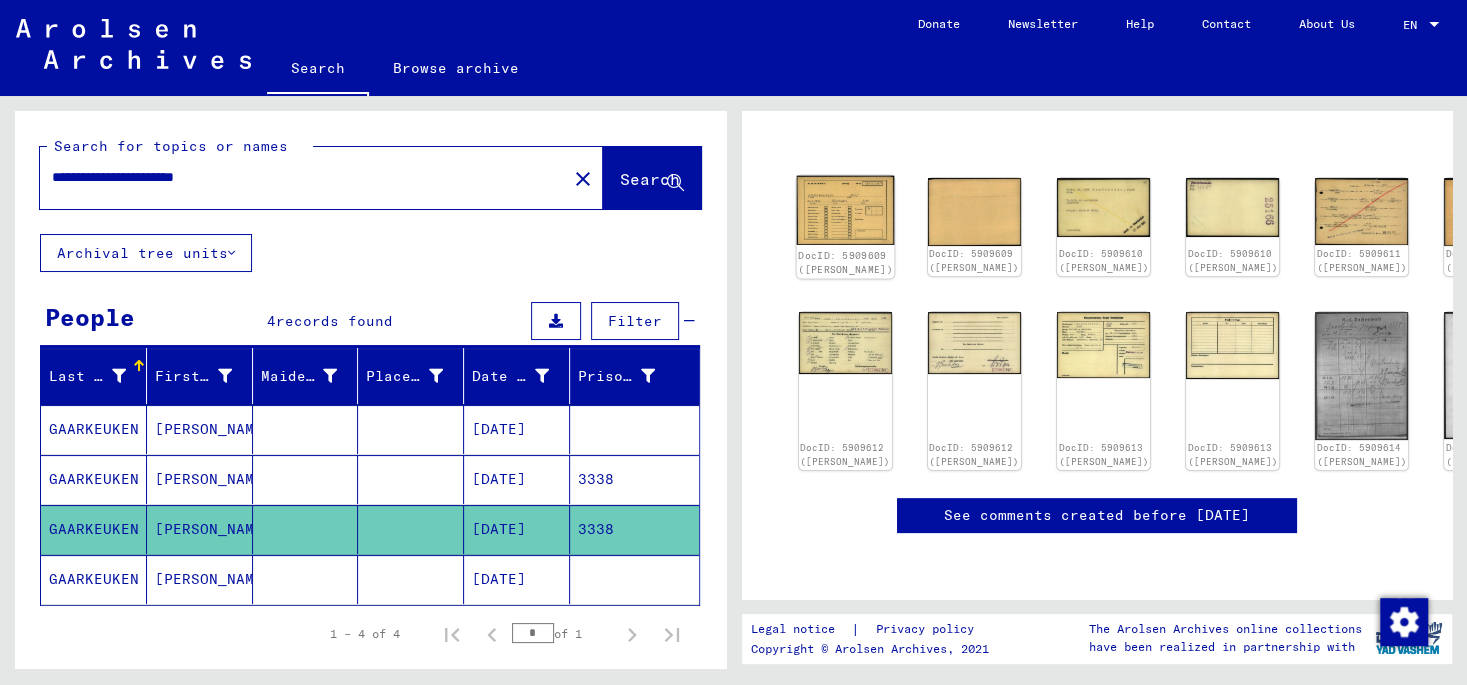 click 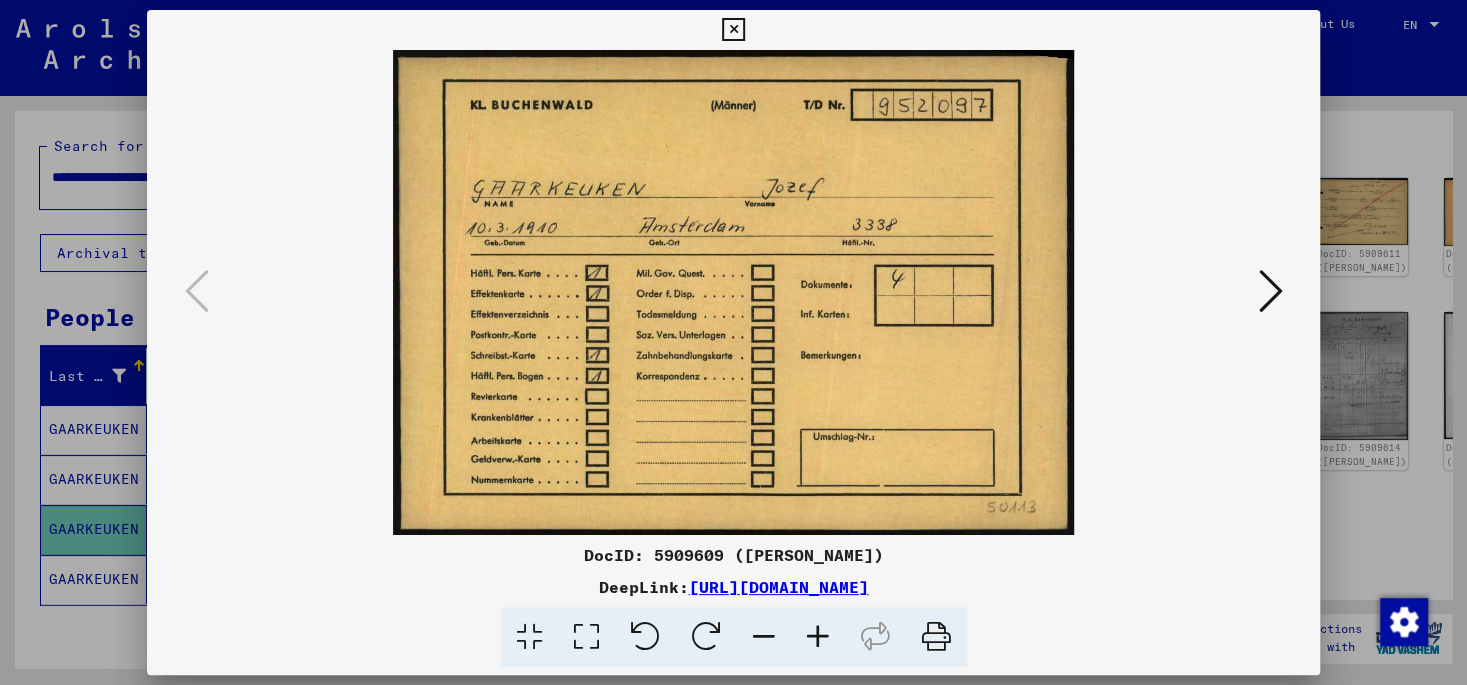 click at bounding box center (1270, 291) 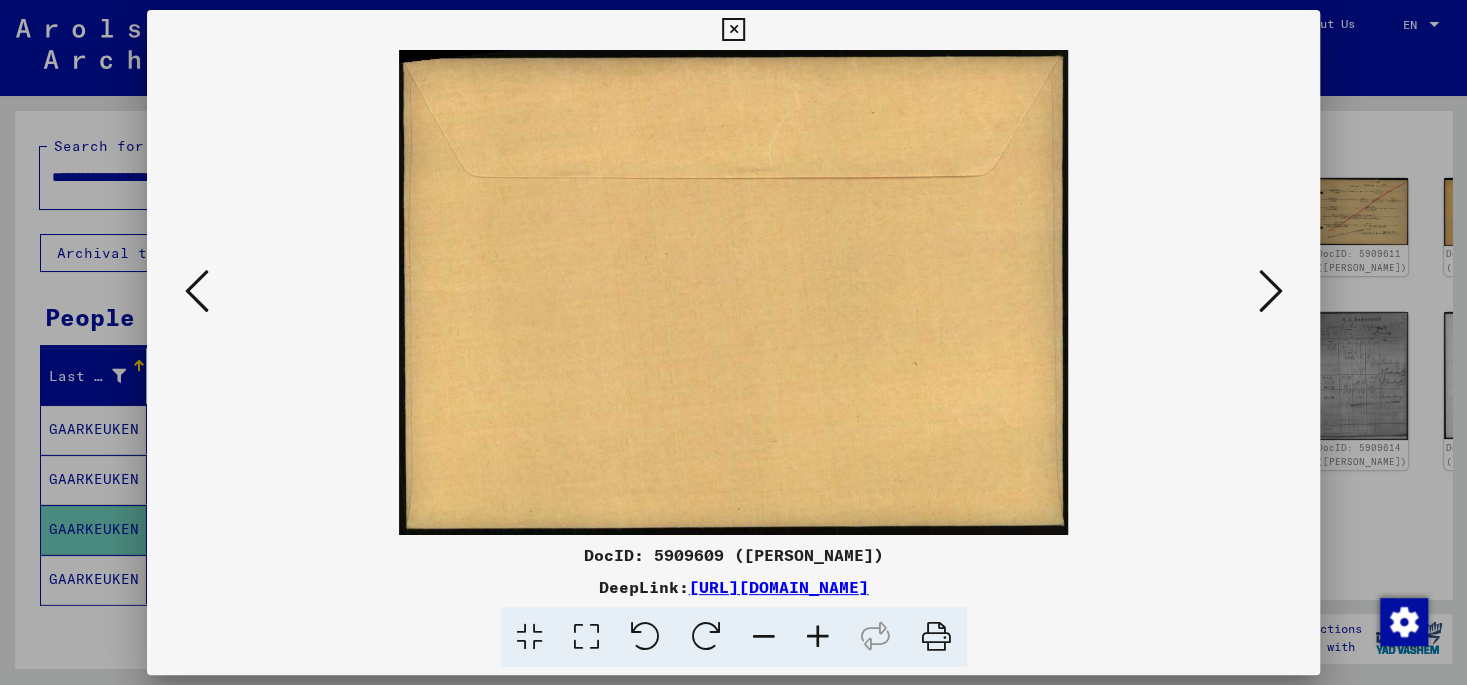 click at bounding box center [1270, 291] 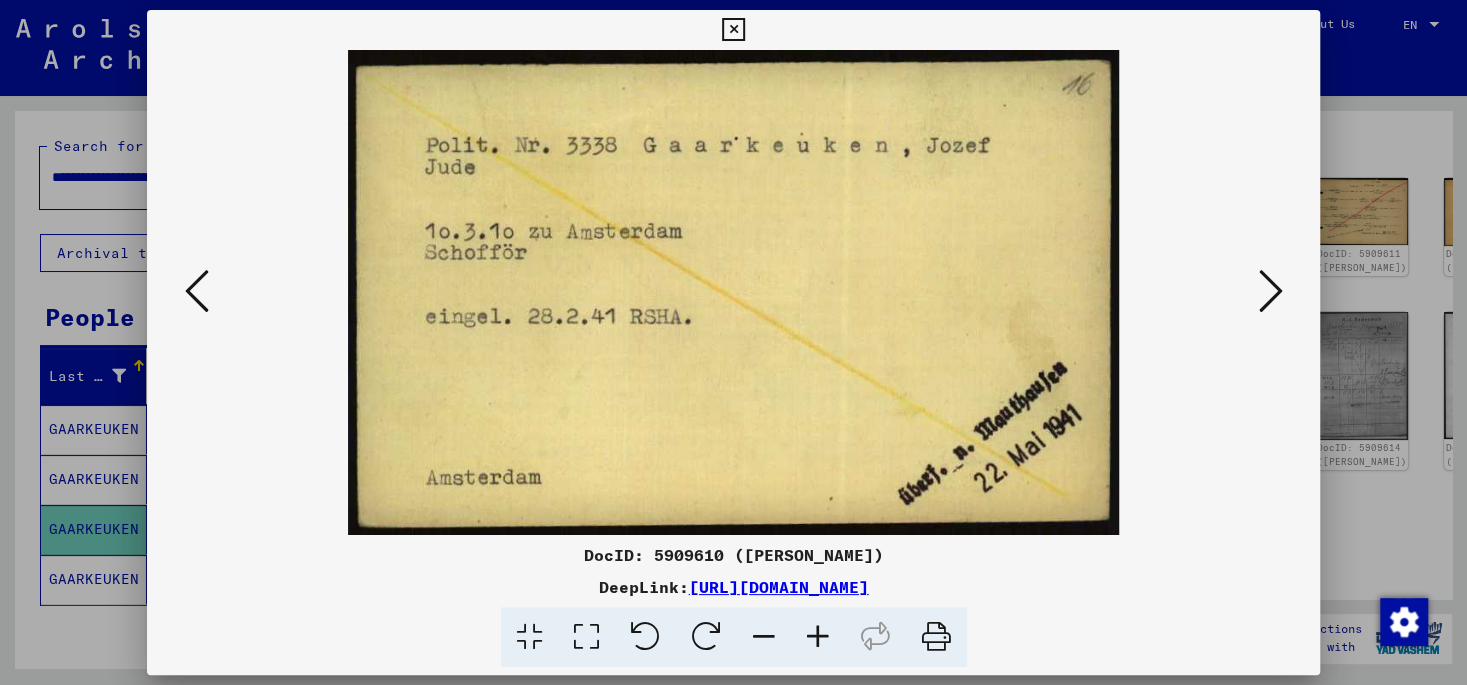 click at bounding box center [1270, 291] 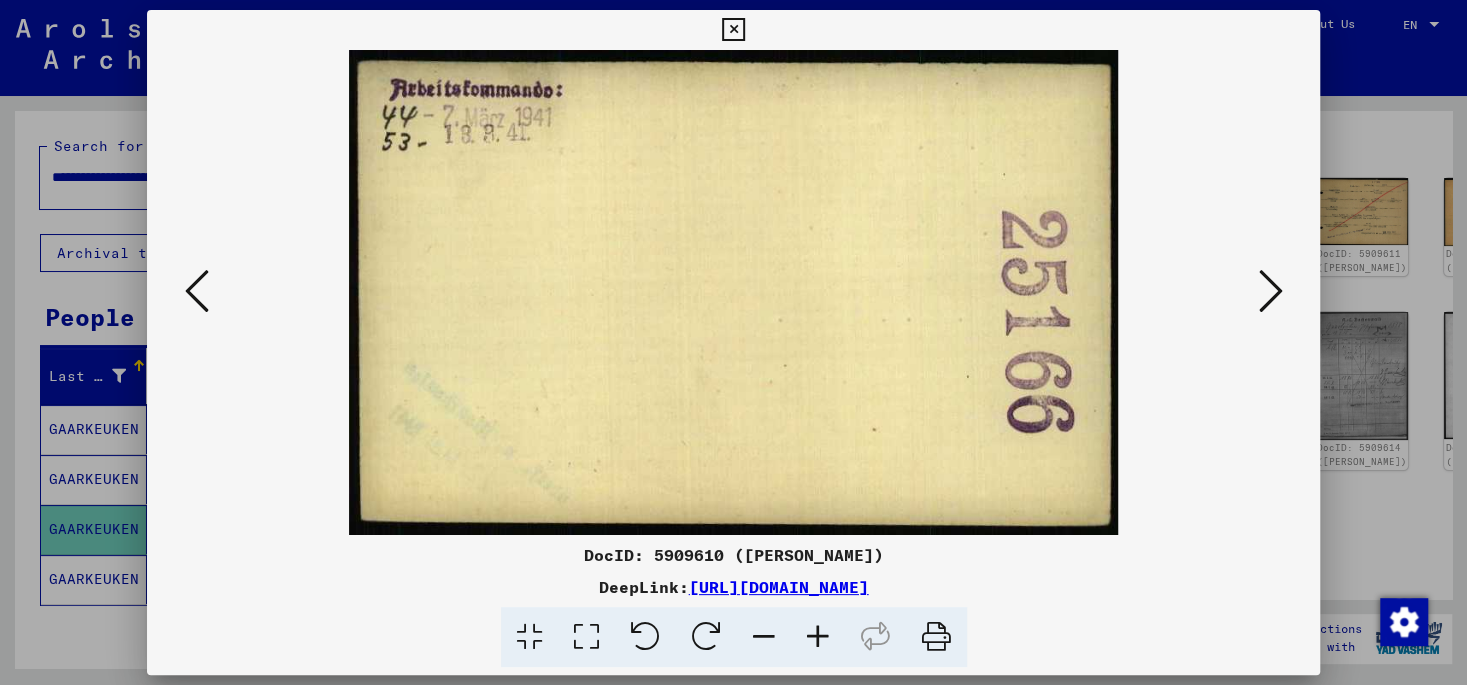 click at bounding box center (1270, 291) 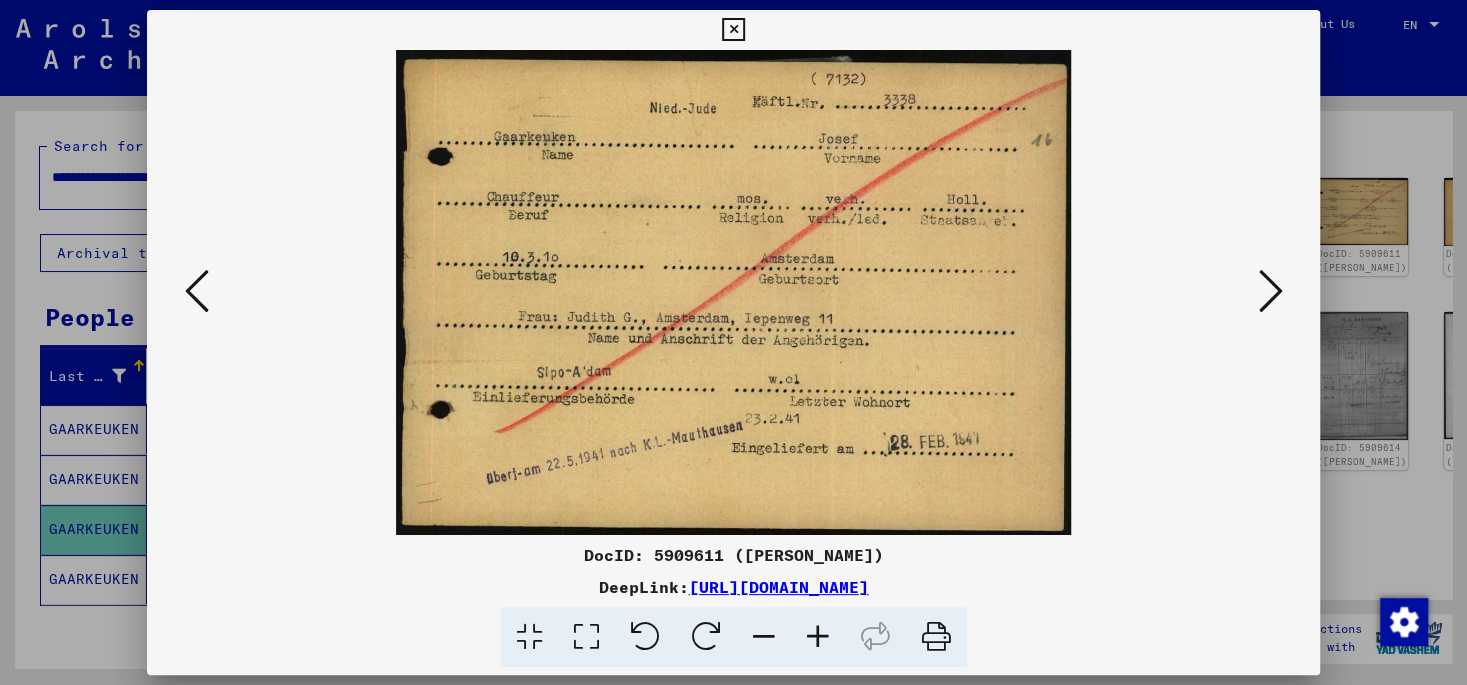 click at bounding box center [1270, 291] 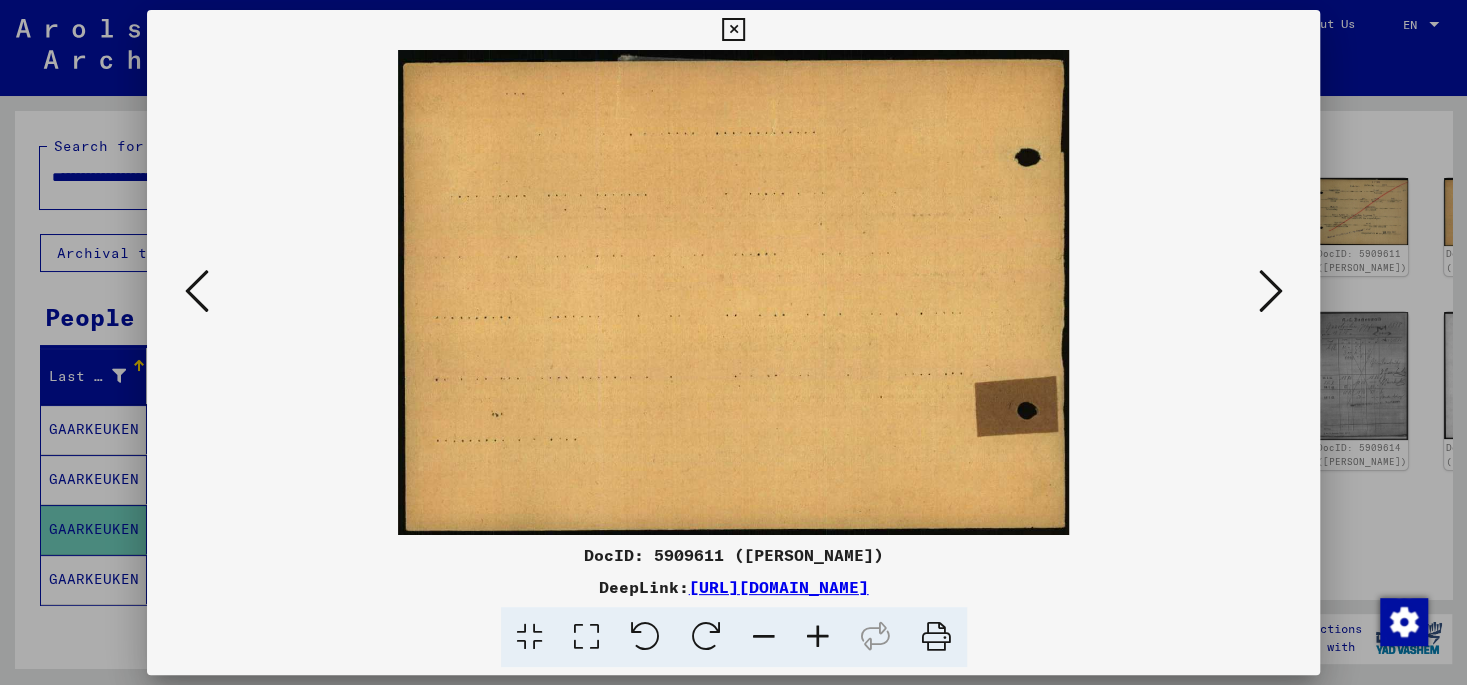 click at bounding box center [1270, 291] 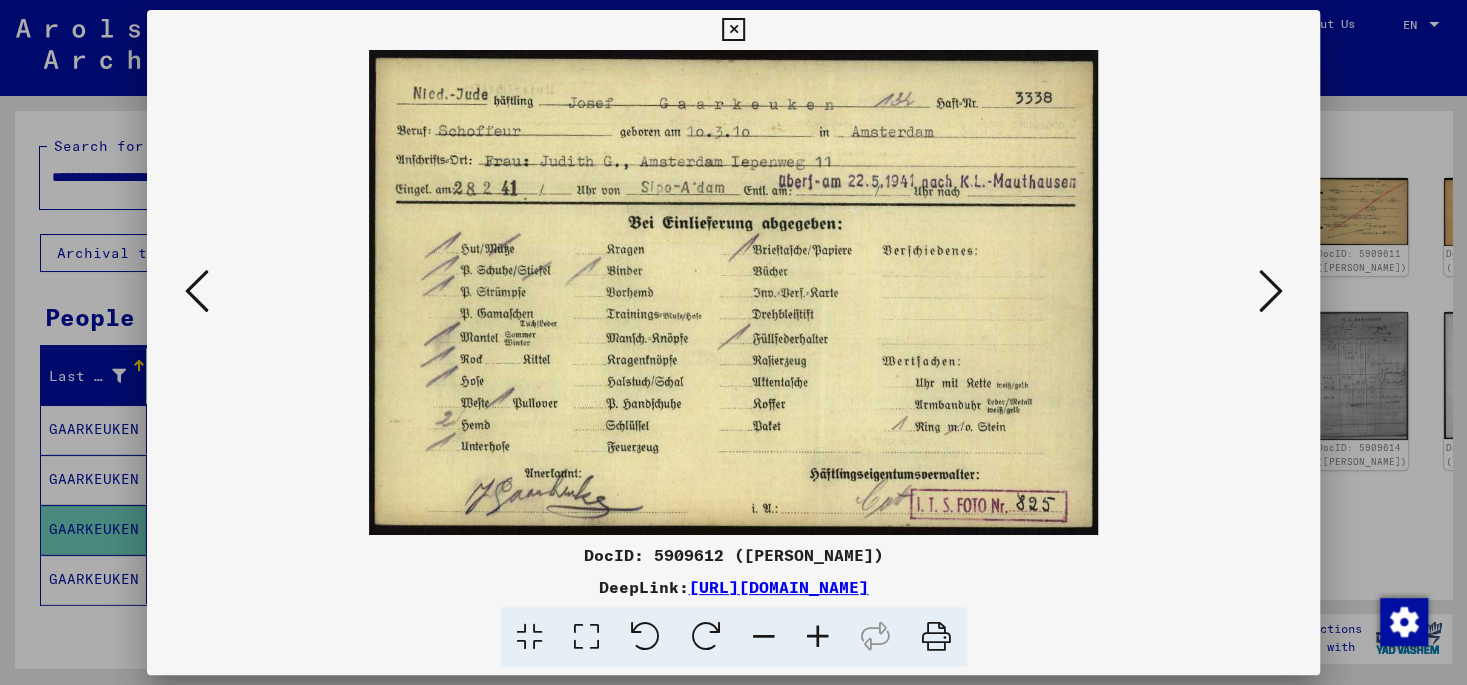 click at bounding box center (1270, 291) 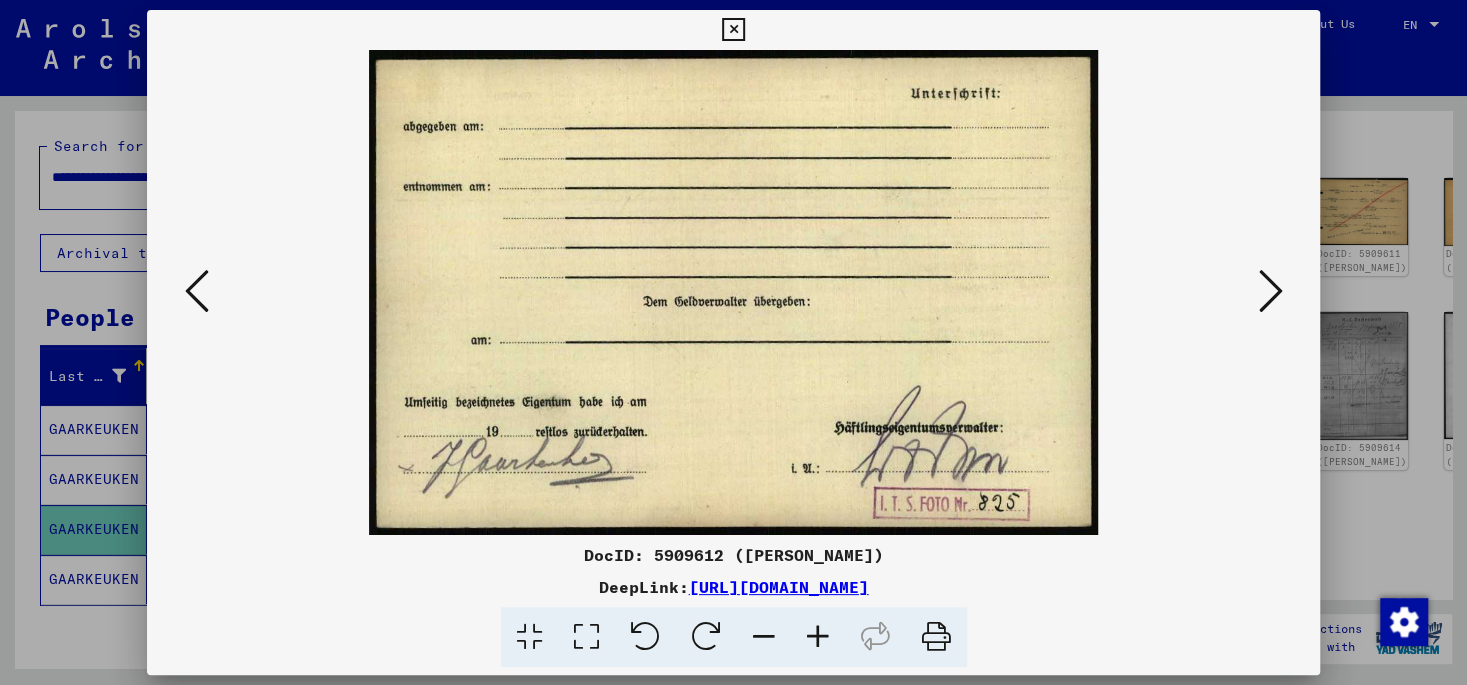 click at bounding box center (733, 30) 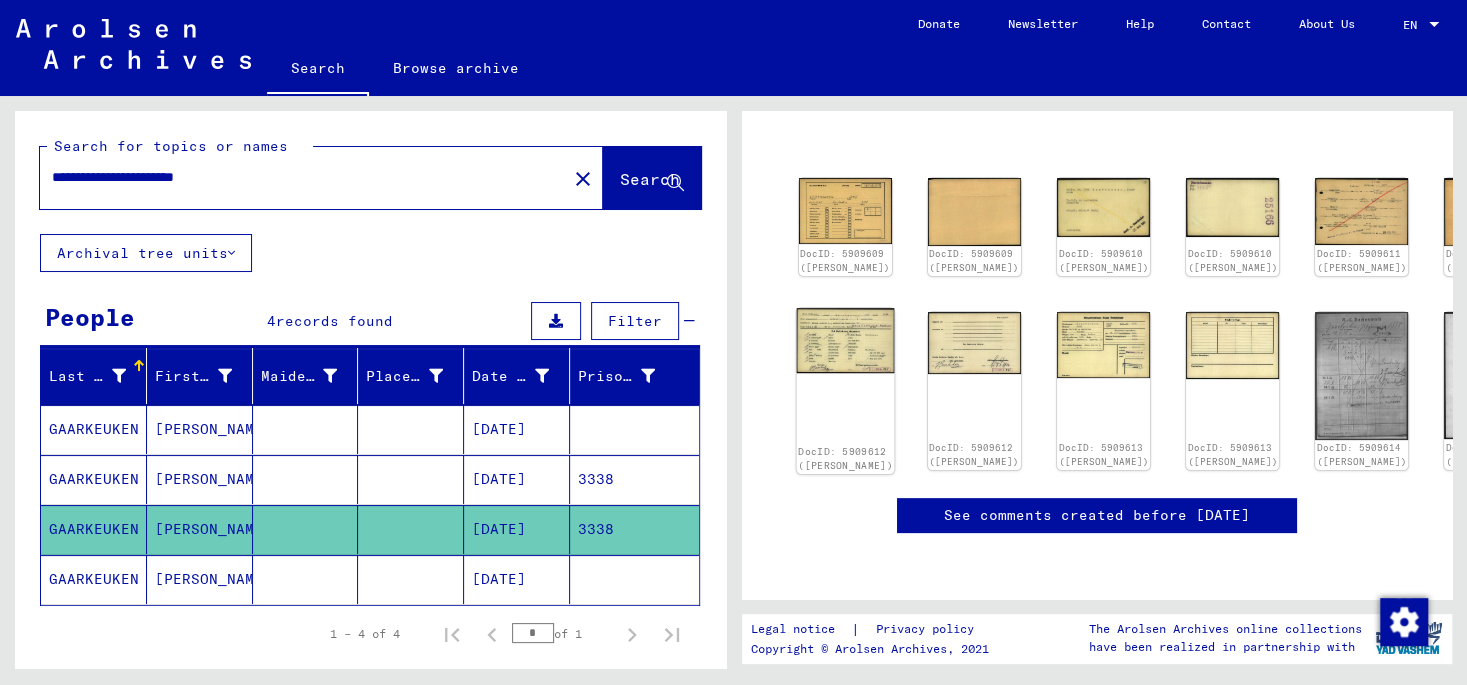click 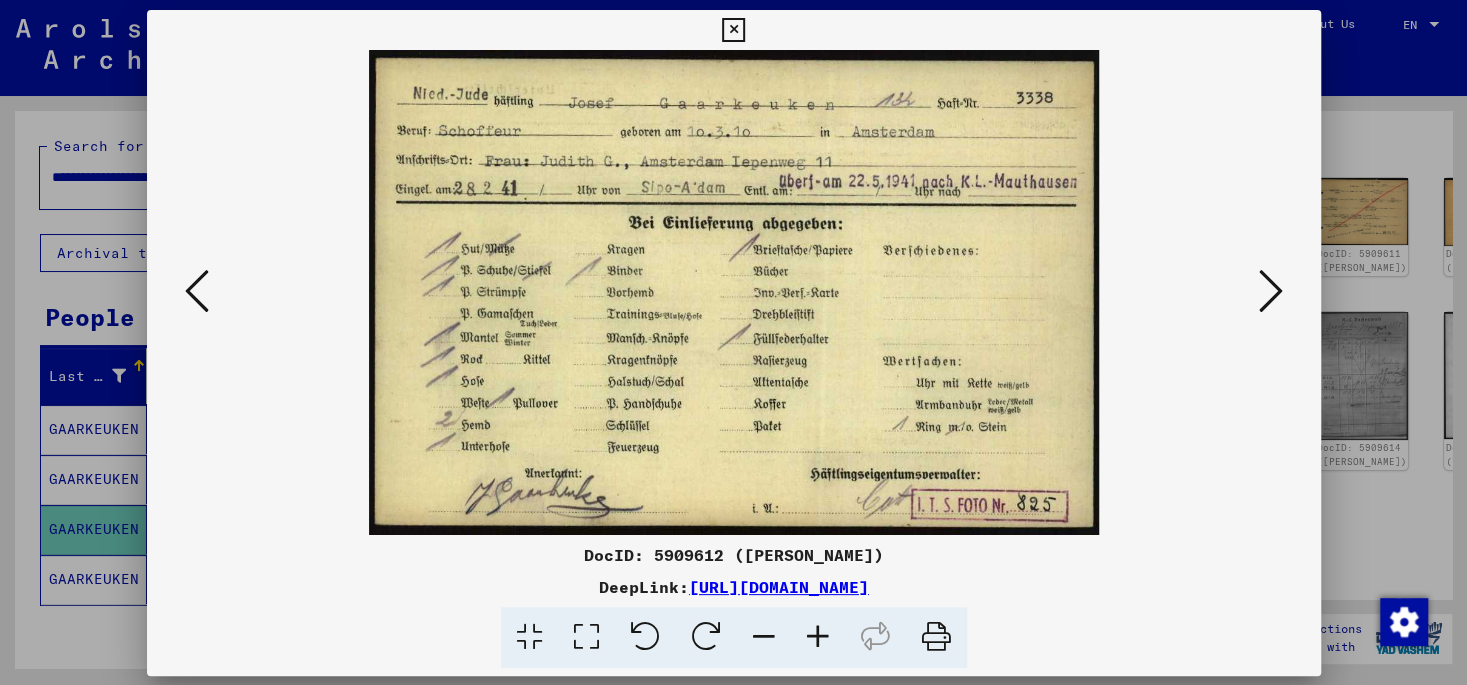 click at bounding box center [734, 292] 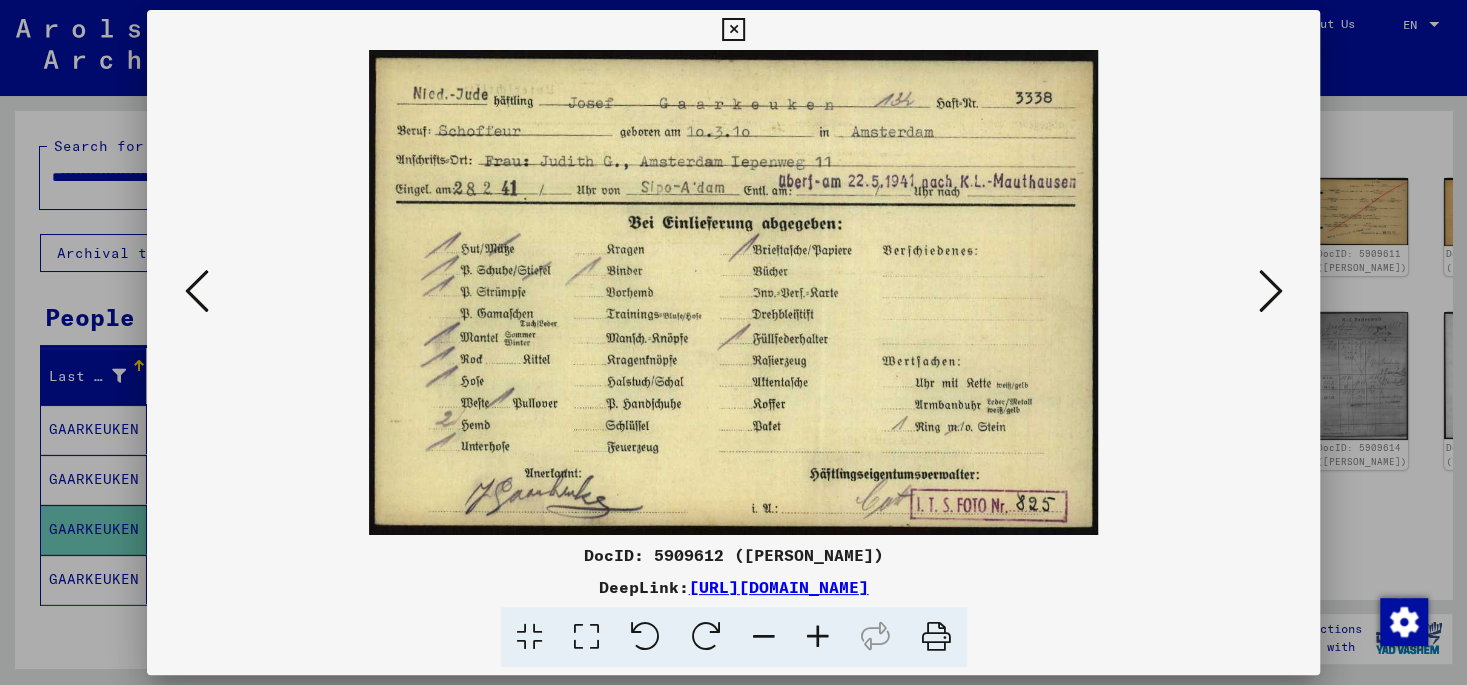 click at bounding box center (1270, 291) 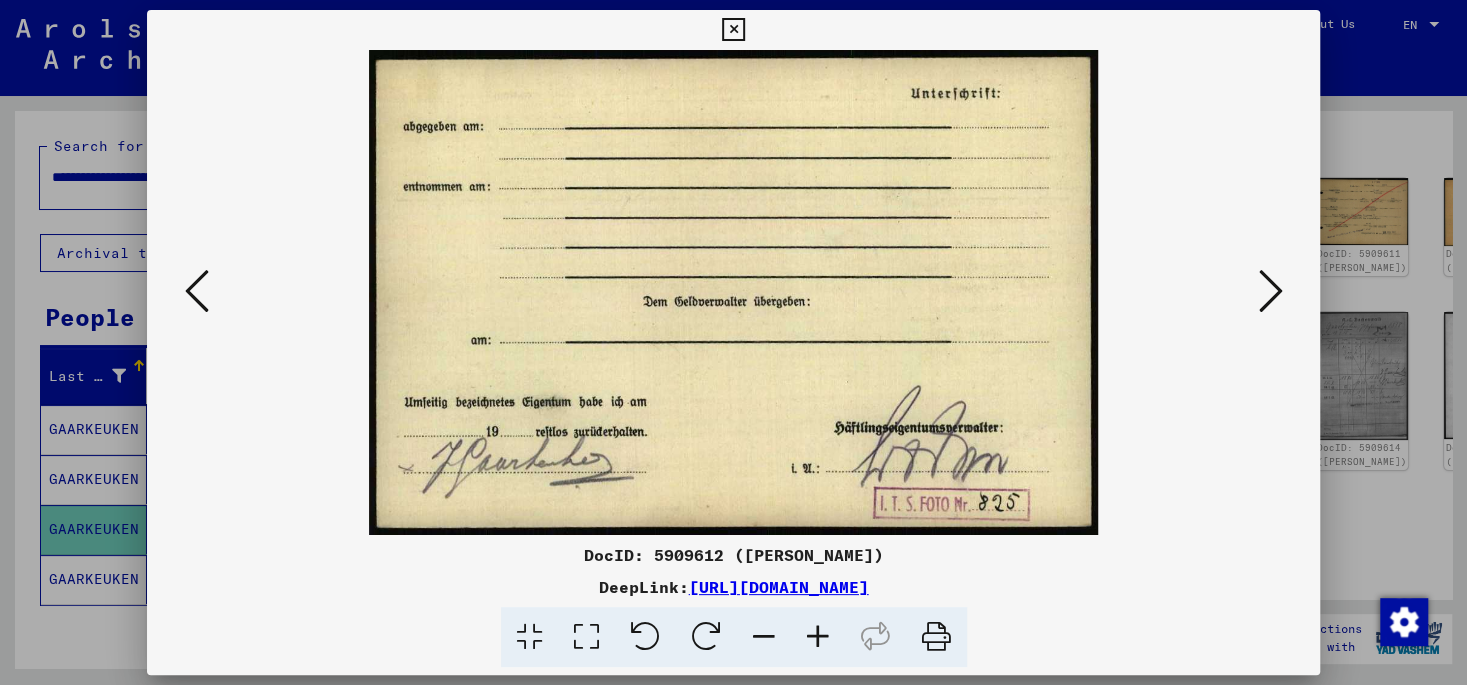 click at bounding box center (1270, 291) 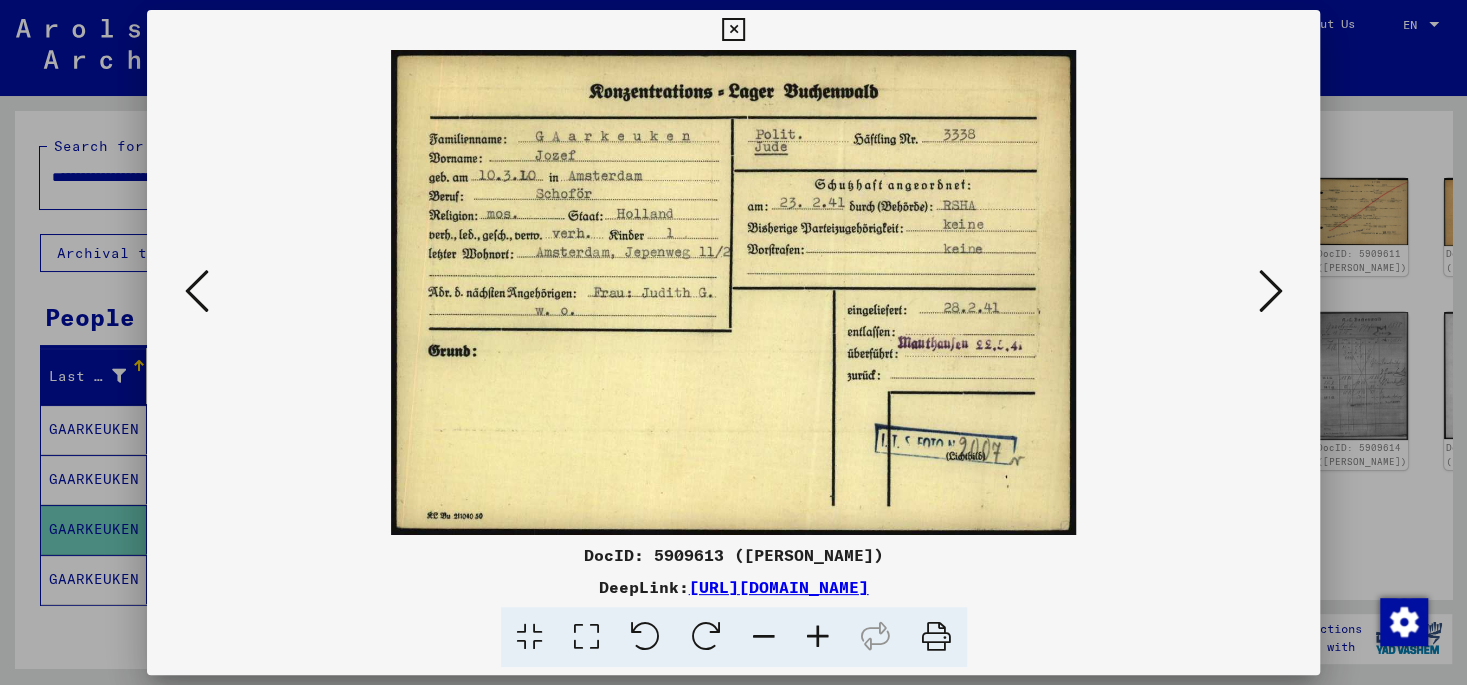 click at bounding box center [1270, 291] 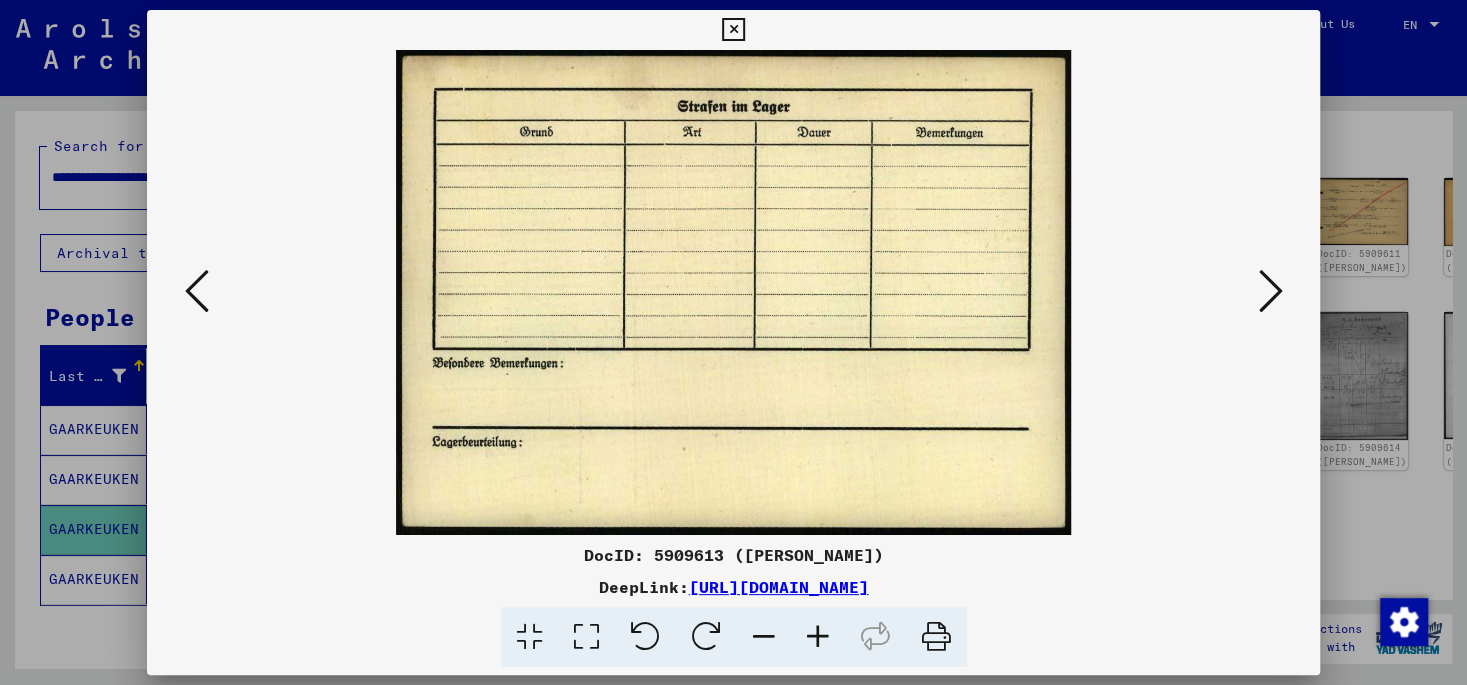 click at bounding box center [1270, 291] 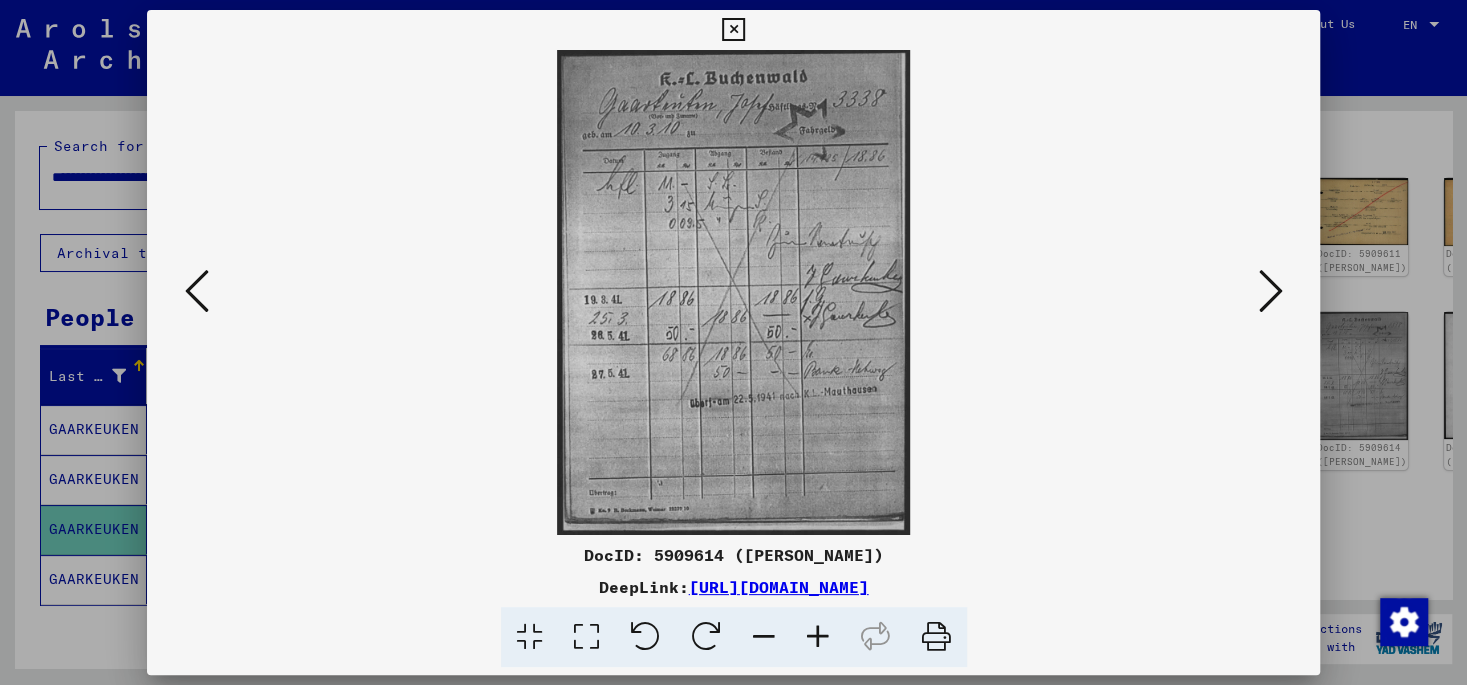 click at bounding box center [1270, 291] 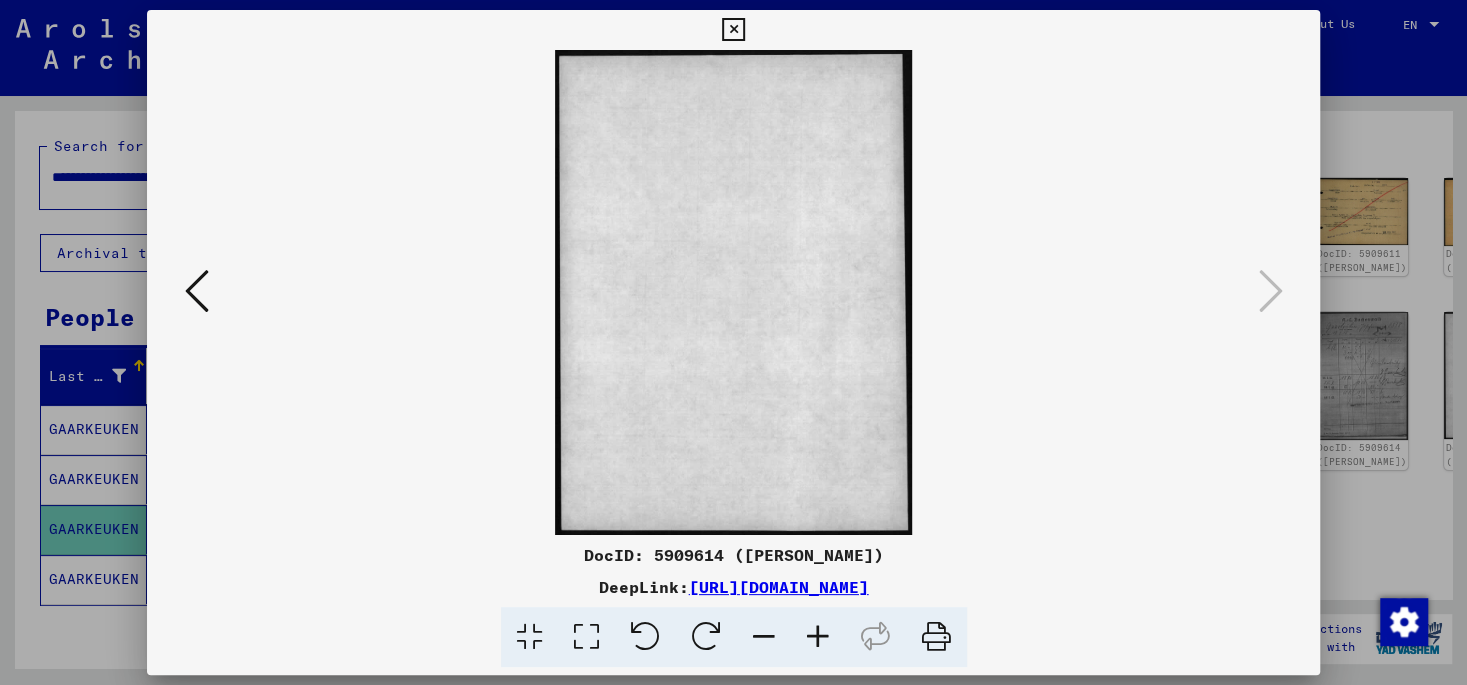 click at bounding box center (733, 30) 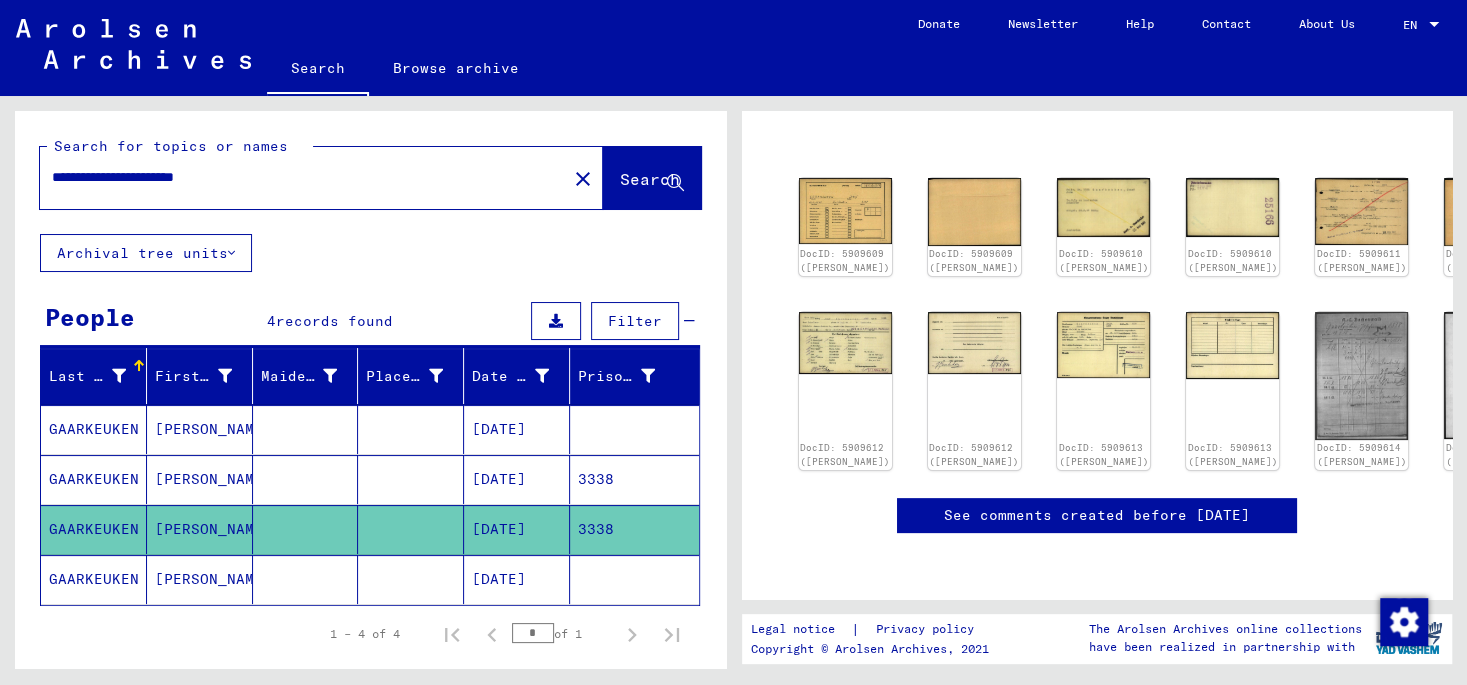 click on "[PERSON_NAME]" 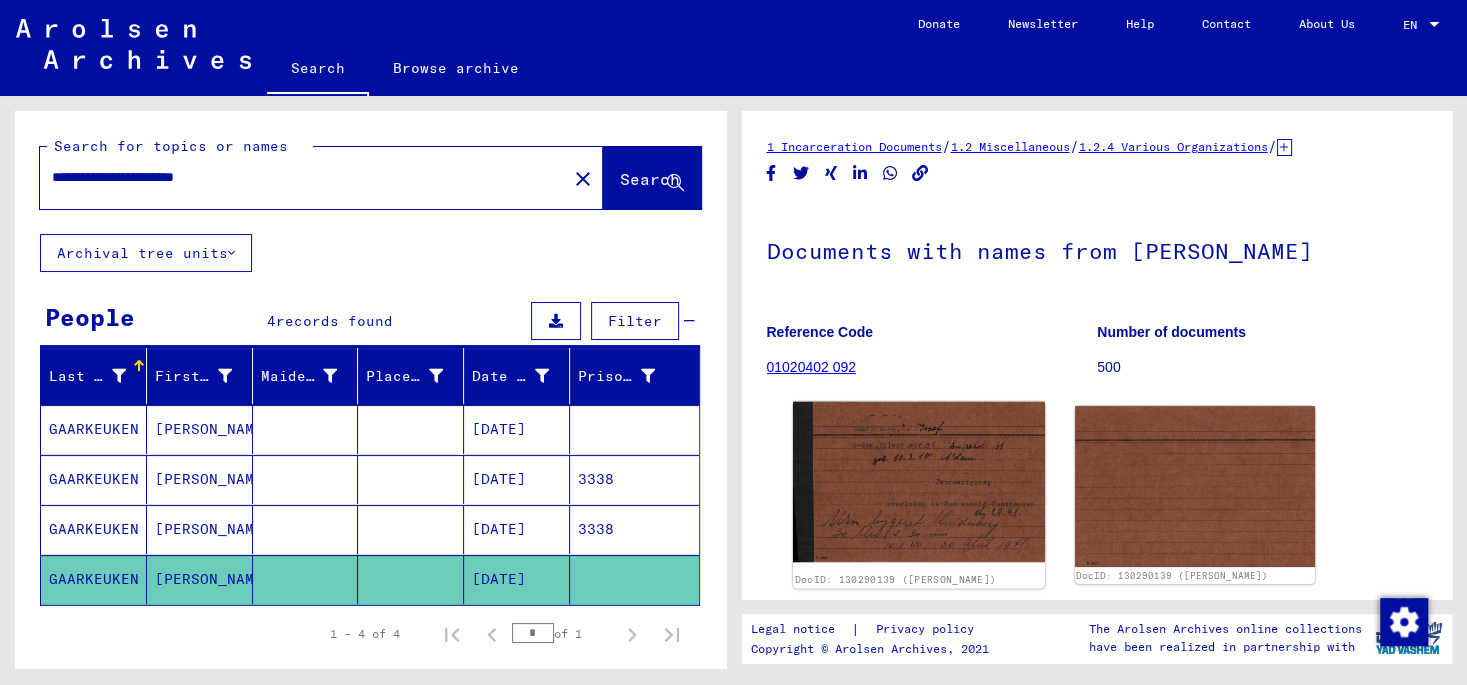 click 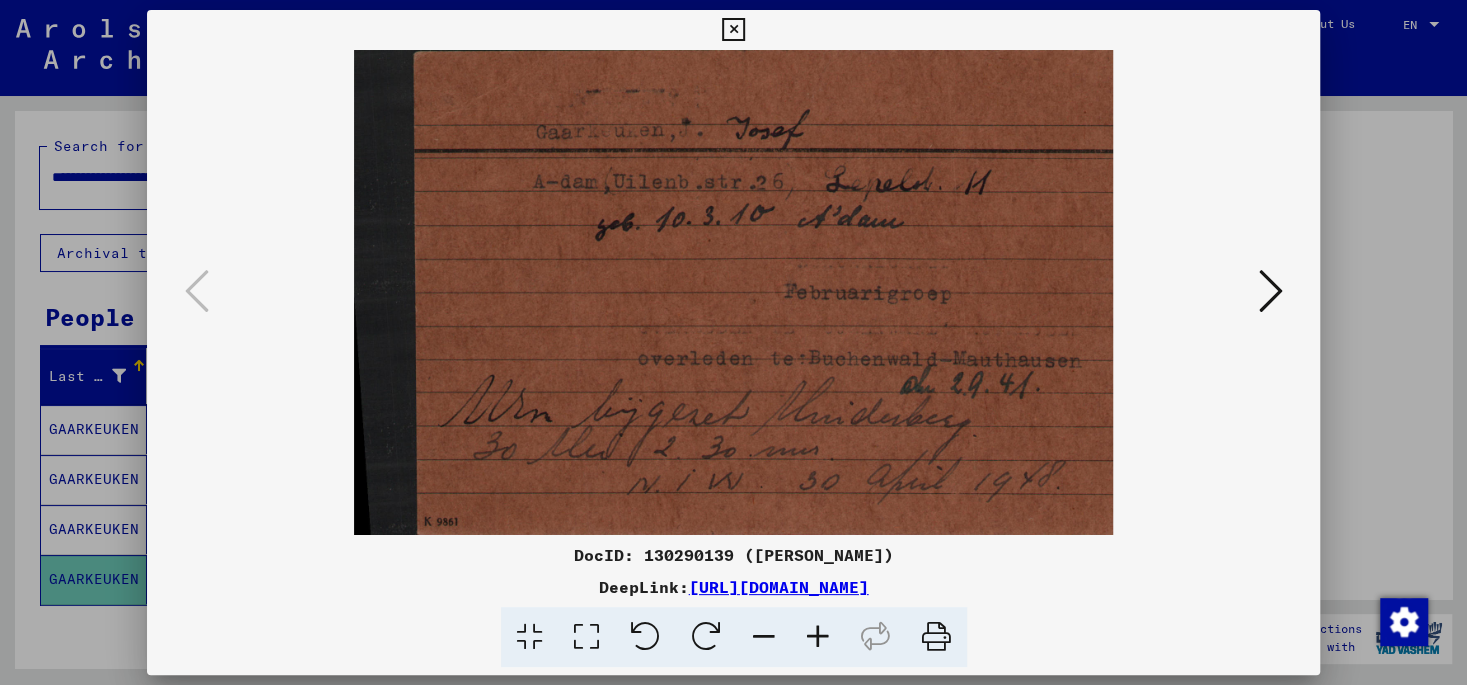 click at bounding box center (733, 30) 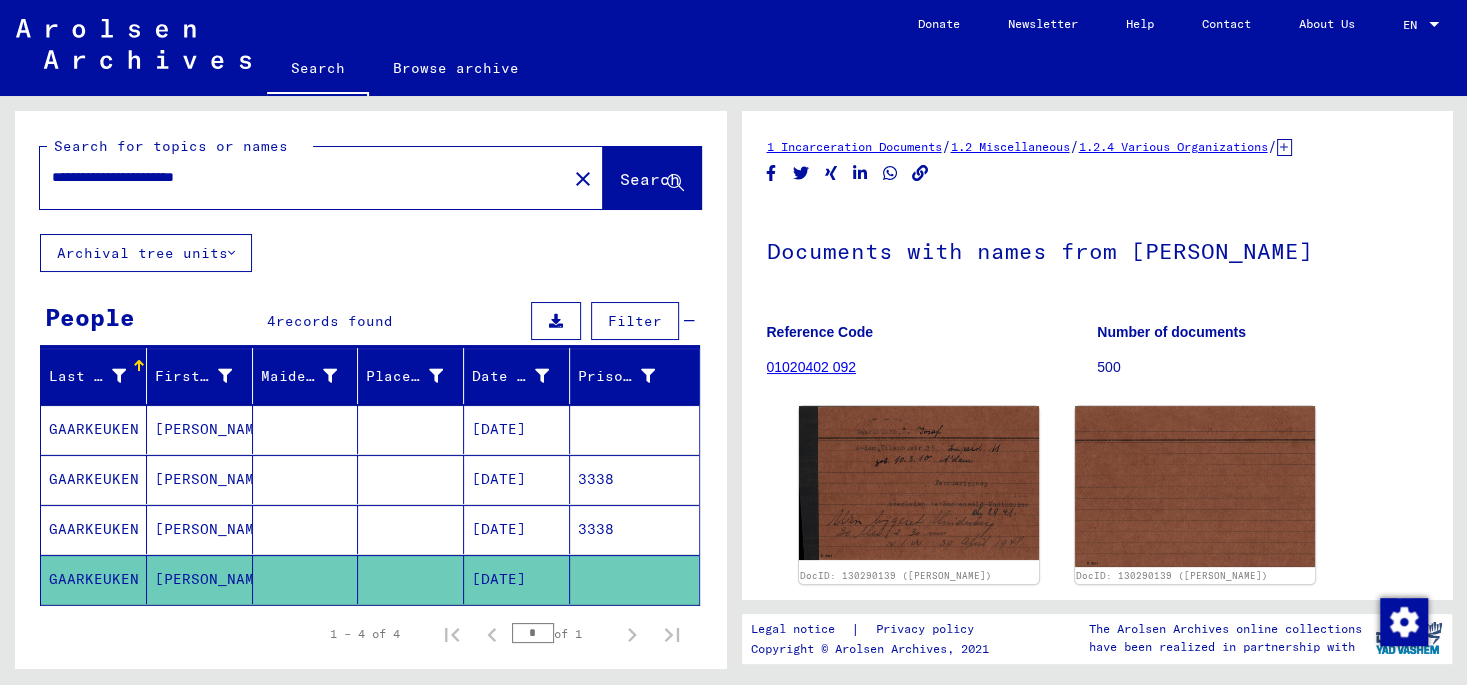 drag, startPoint x: 216, startPoint y: 175, endPoint x: 266, endPoint y: 186, distance: 51.1957 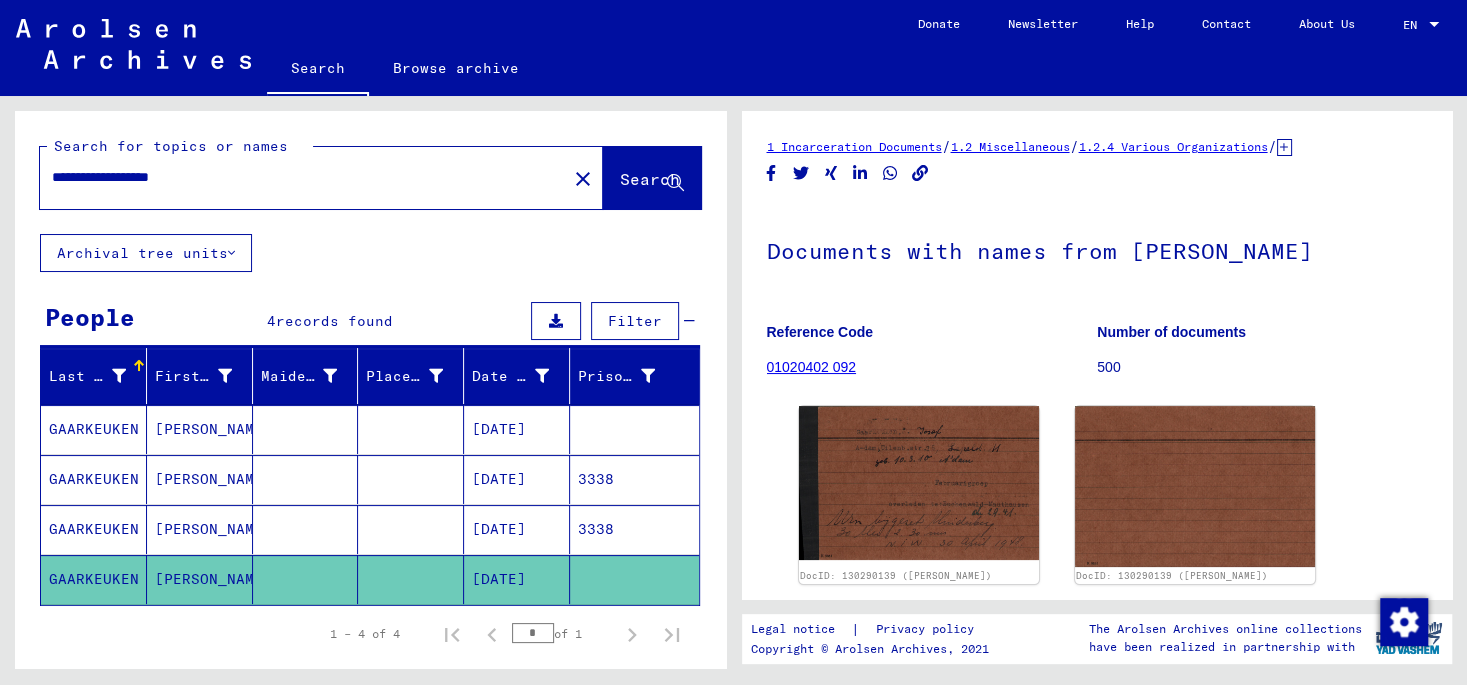 click on "**********" at bounding box center [303, 177] 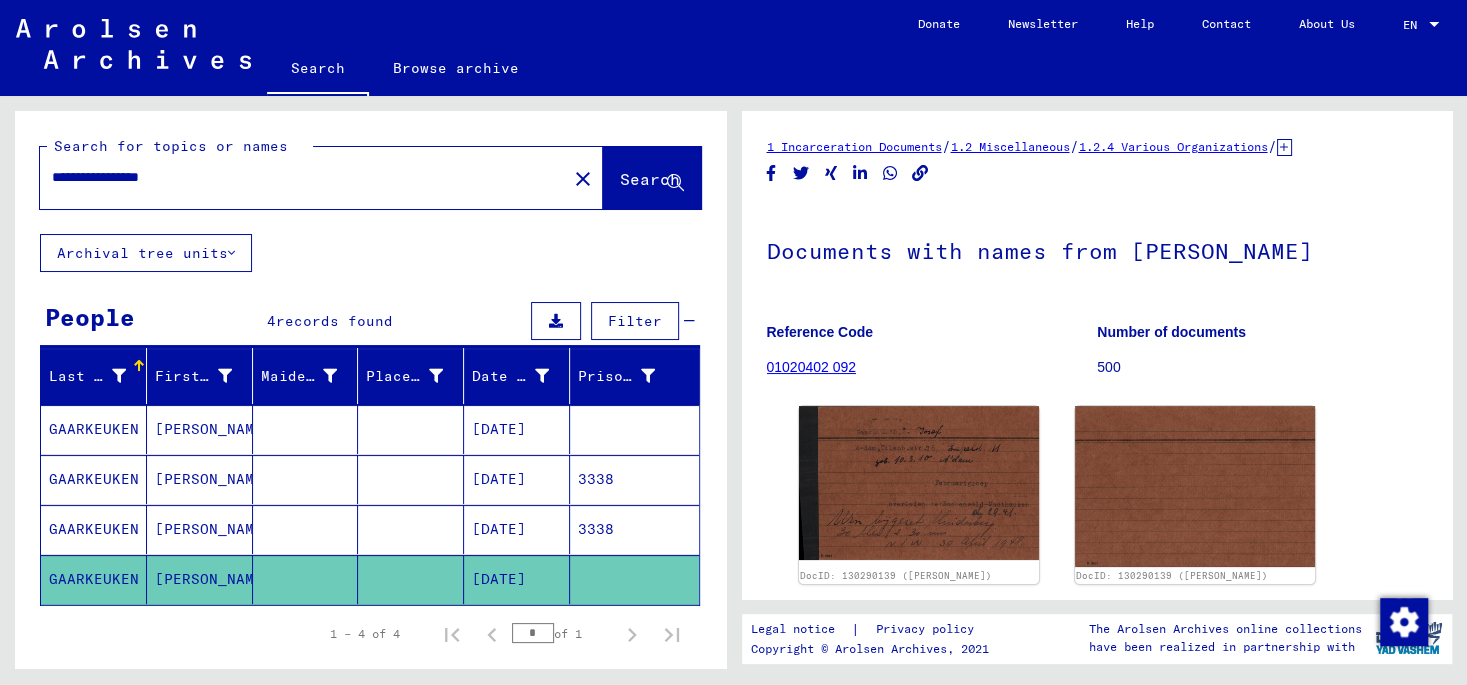 type on "**********" 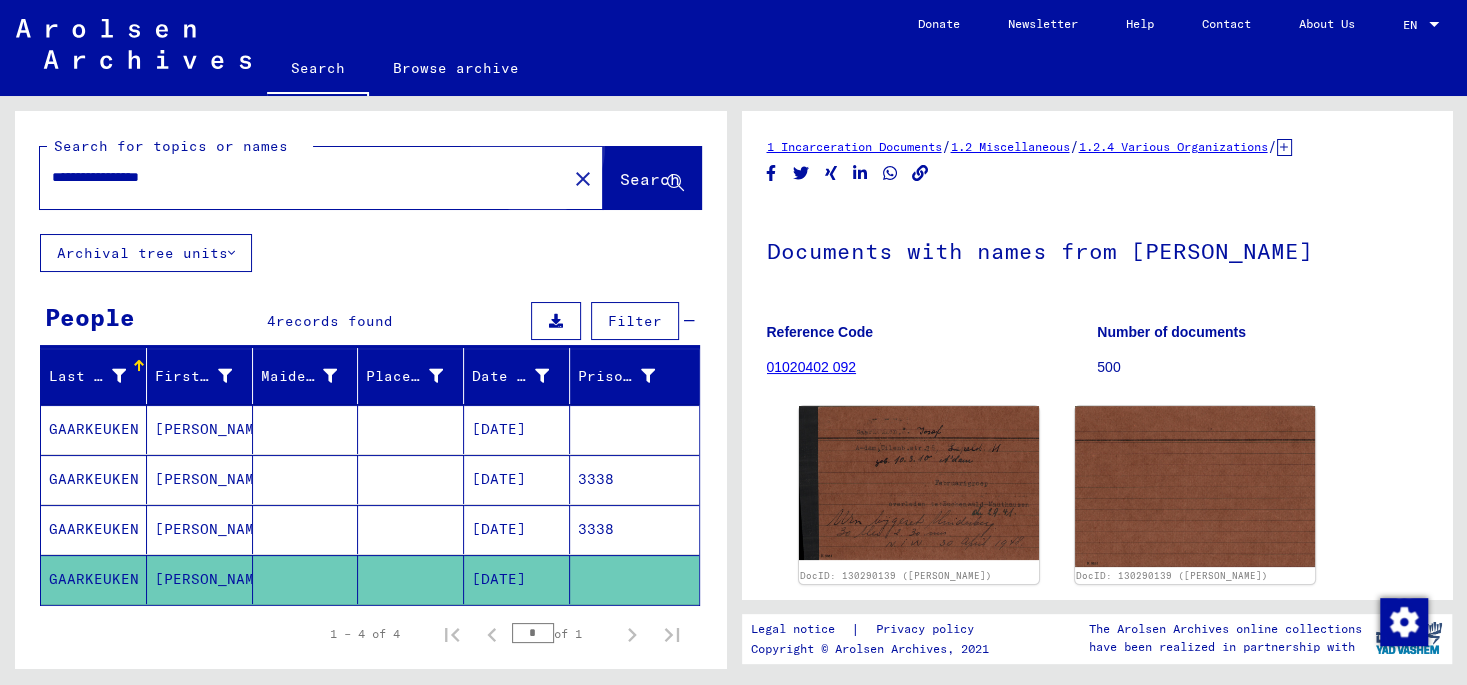 click on "Search" 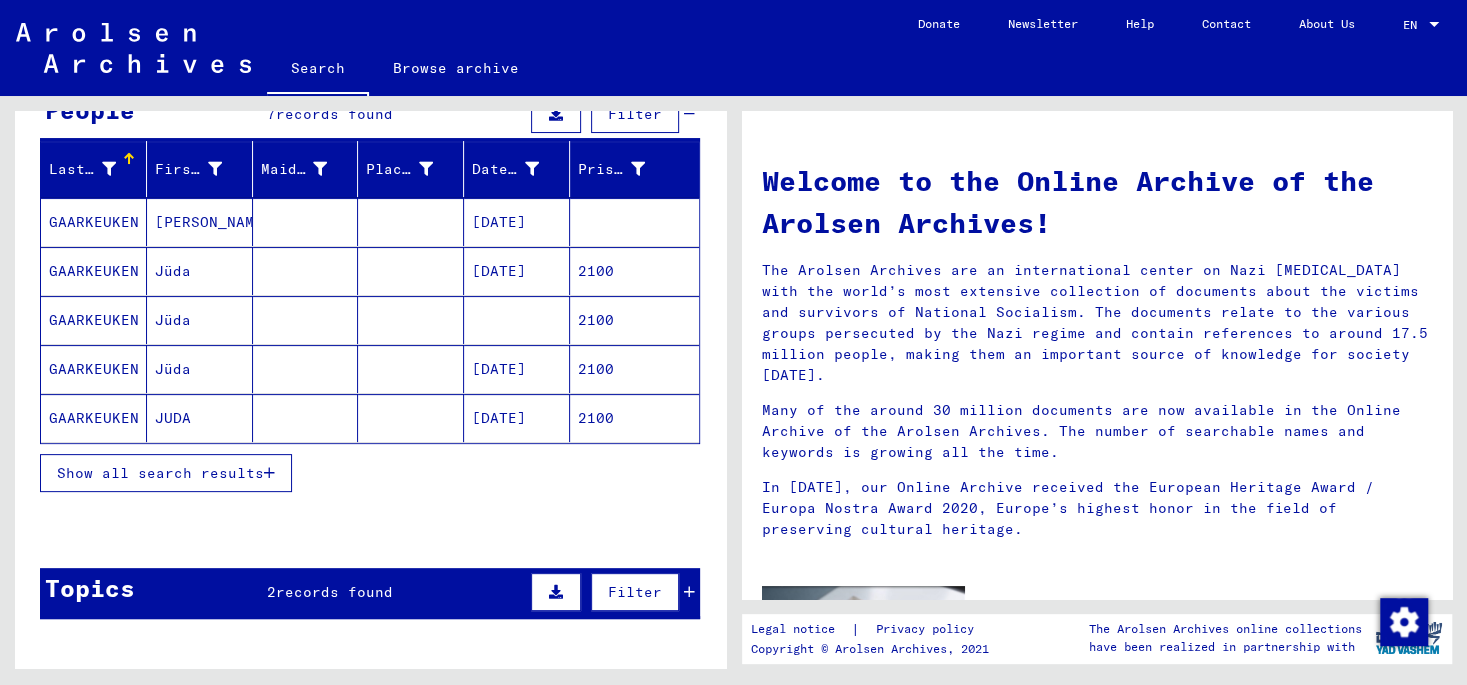 scroll, scrollTop: 209, scrollLeft: 0, axis: vertical 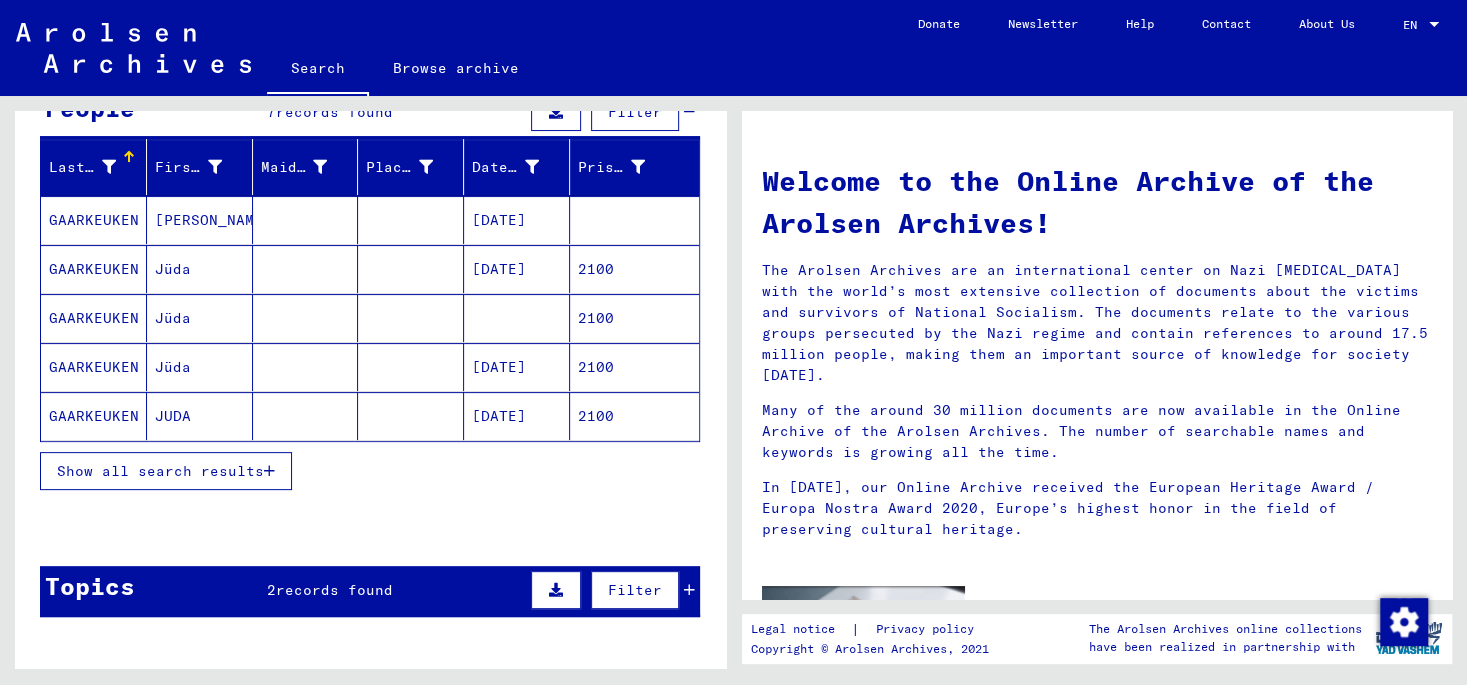 click on "GAARKEUKEN" at bounding box center (94, 318) 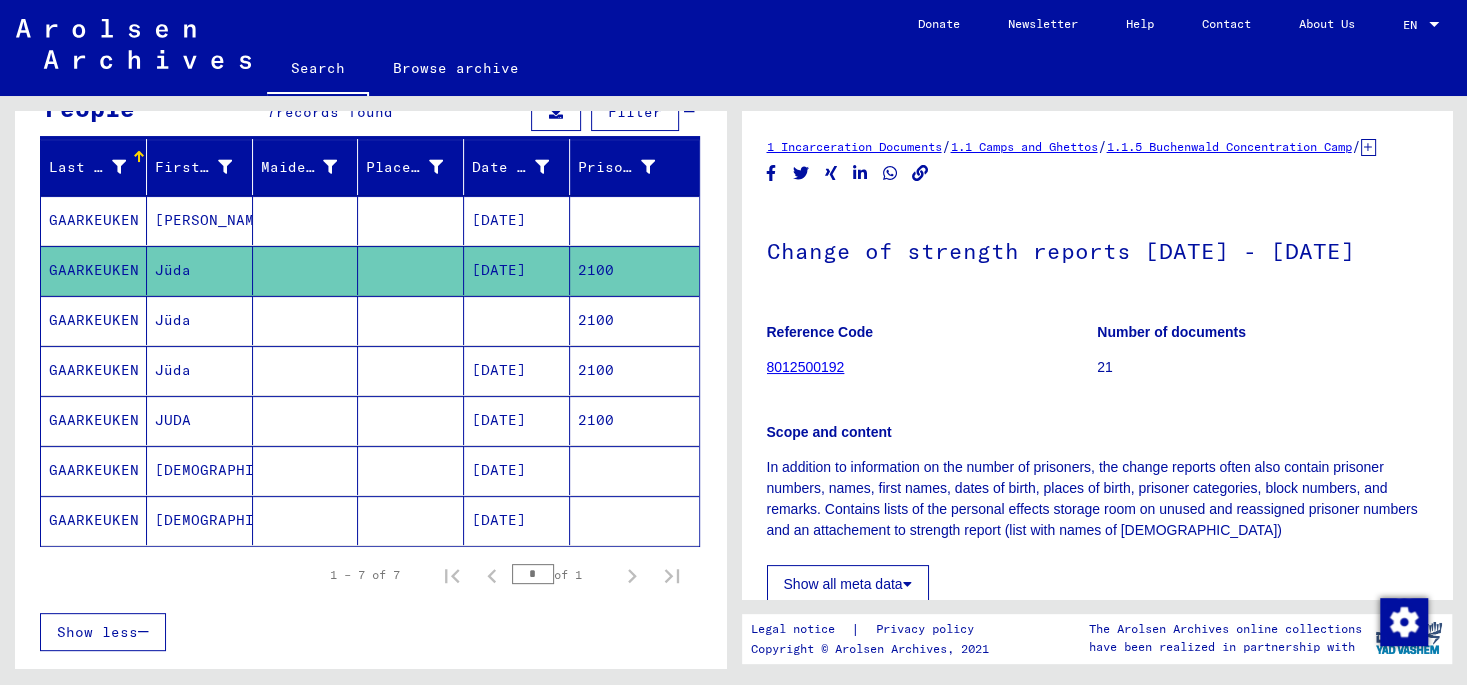 click on "GAARKEUKEN" at bounding box center [94, 370] 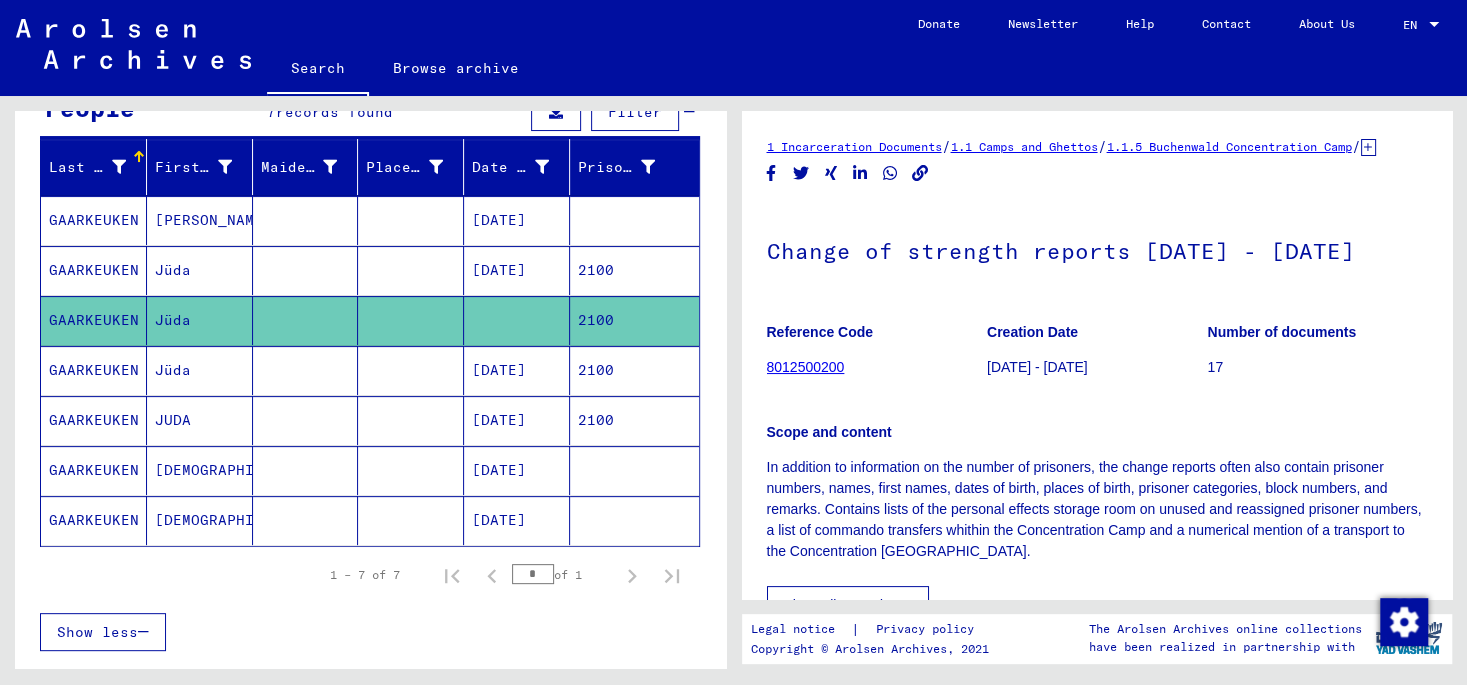 click on "GAARKEUKEN" at bounding box center (94, 420) 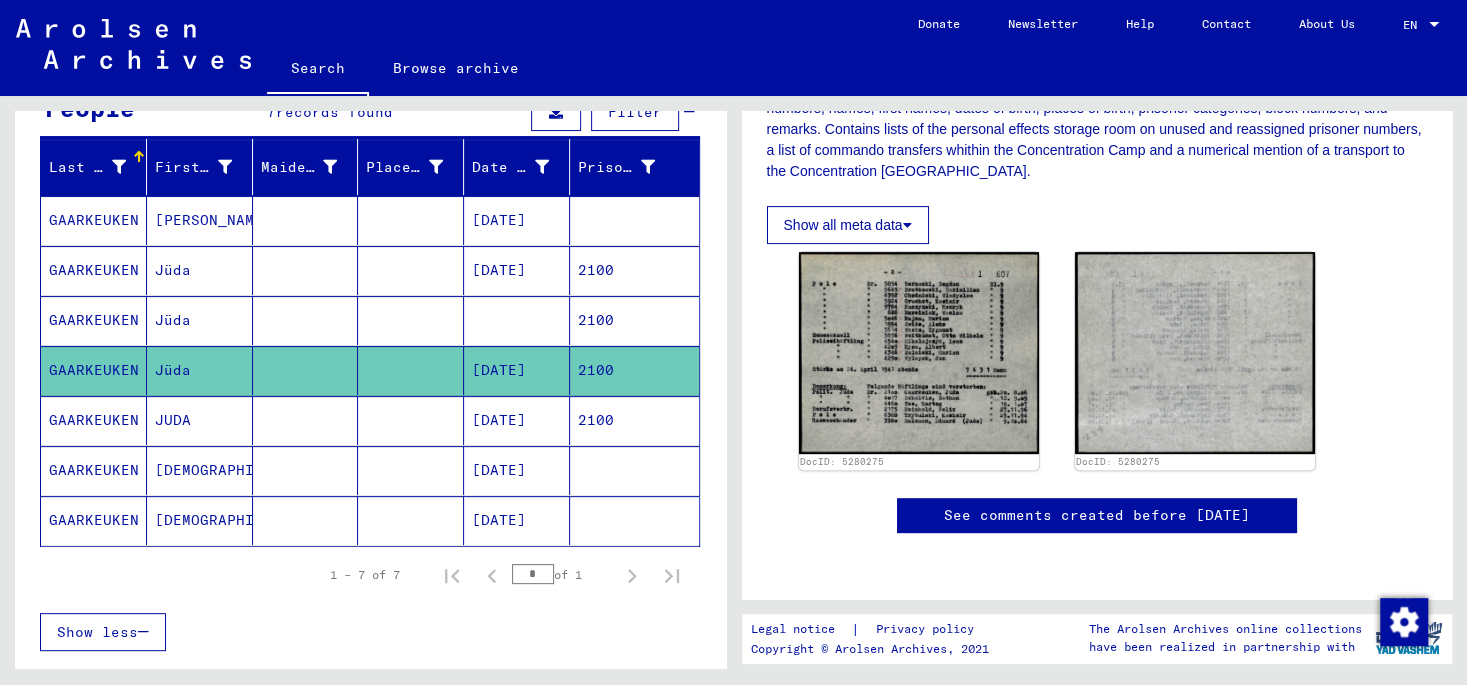 scroll, scrollTop: 418, scrollLeft: 0, axis: vertical 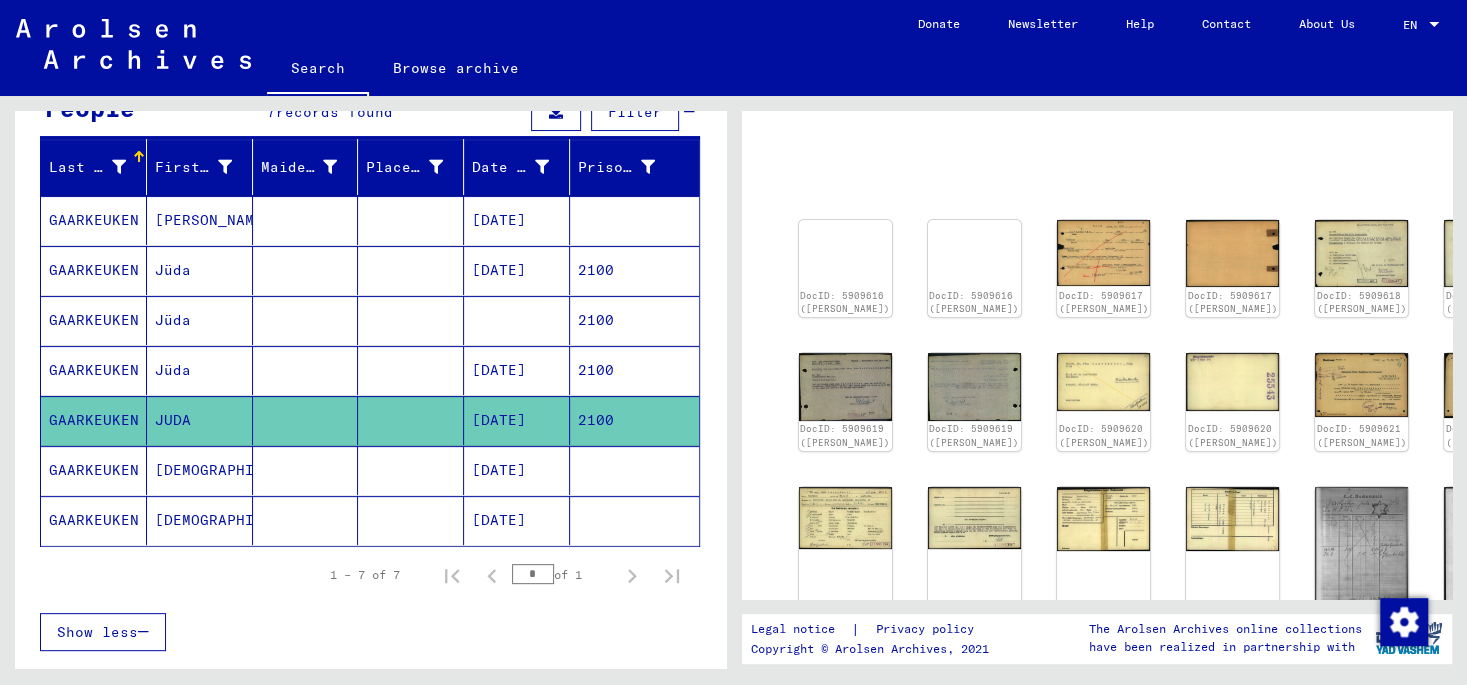 click on "GAARKEUKEN" at bounding box center (94, 520) 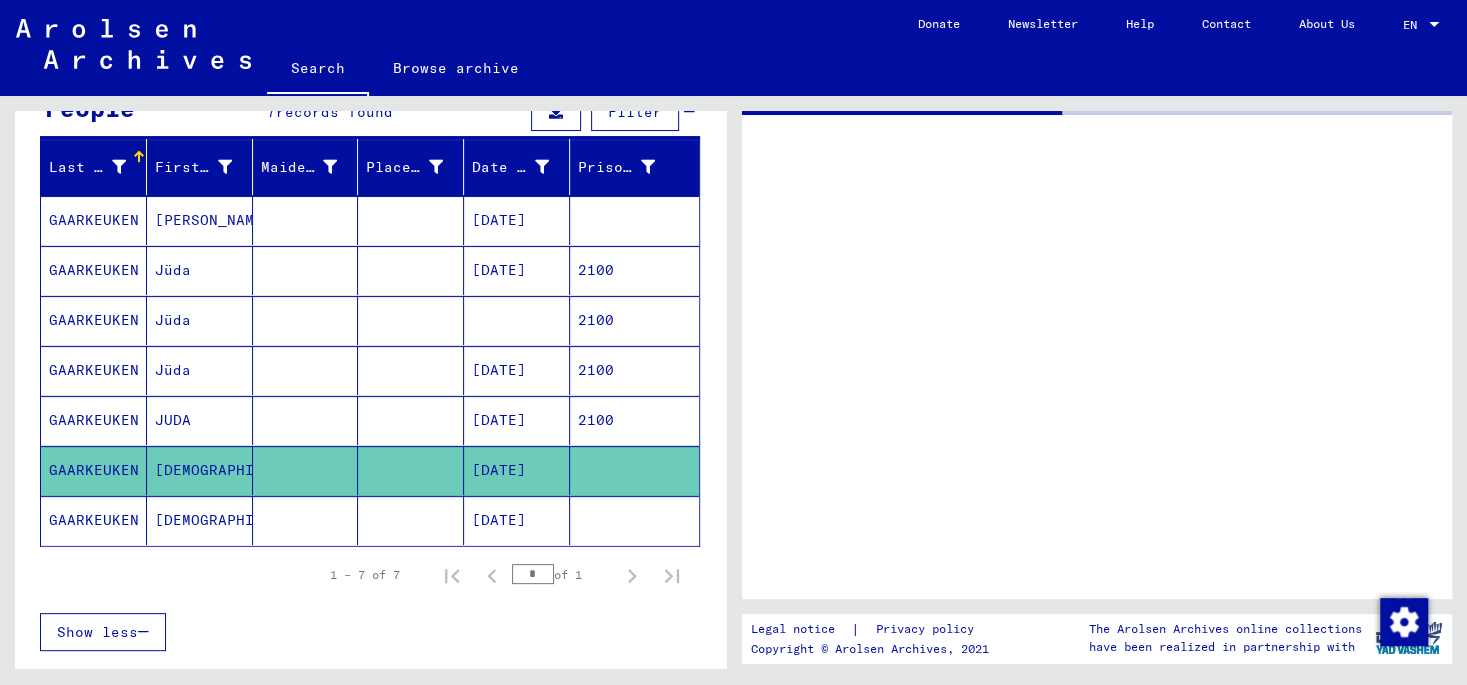 scroll, scrollTop: 0, scrollLeft: 0, axis: both 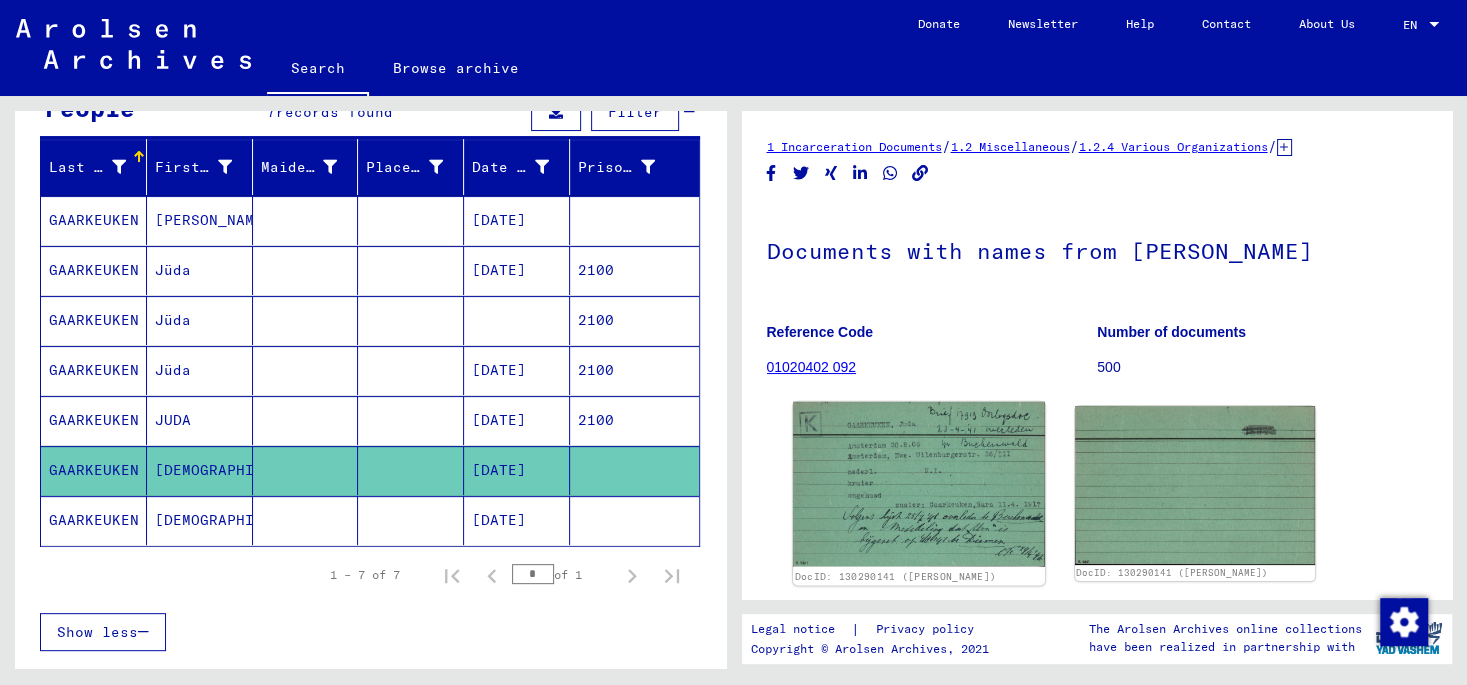 click 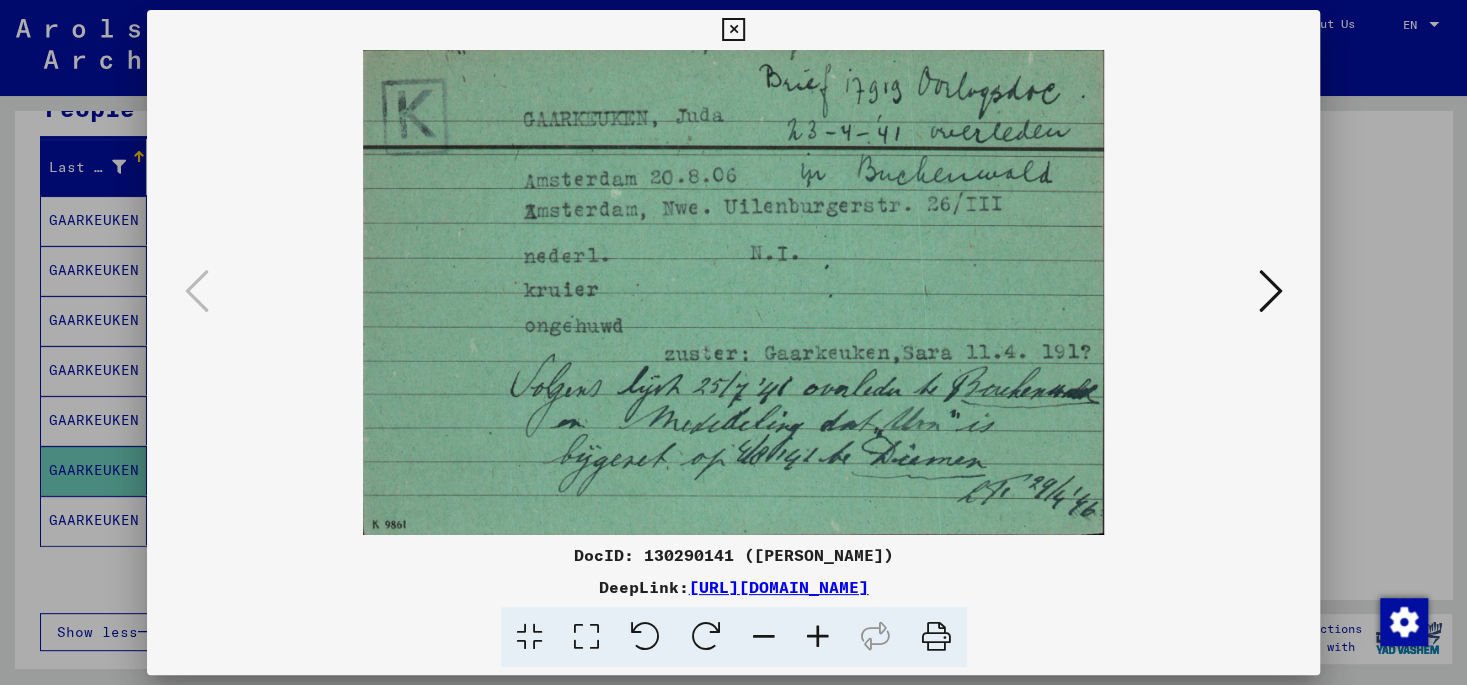 click at bounding box center (733, 30) 